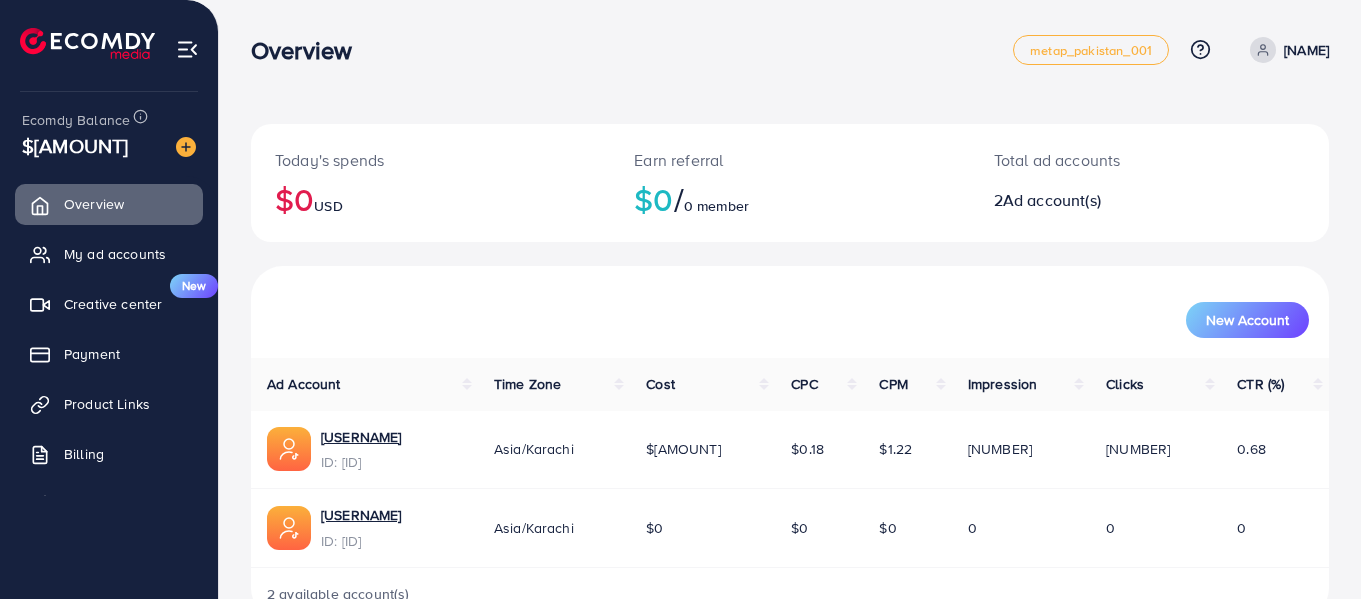 scroll, scrollTop: 53, scrollLeft: 0, axis: vertical 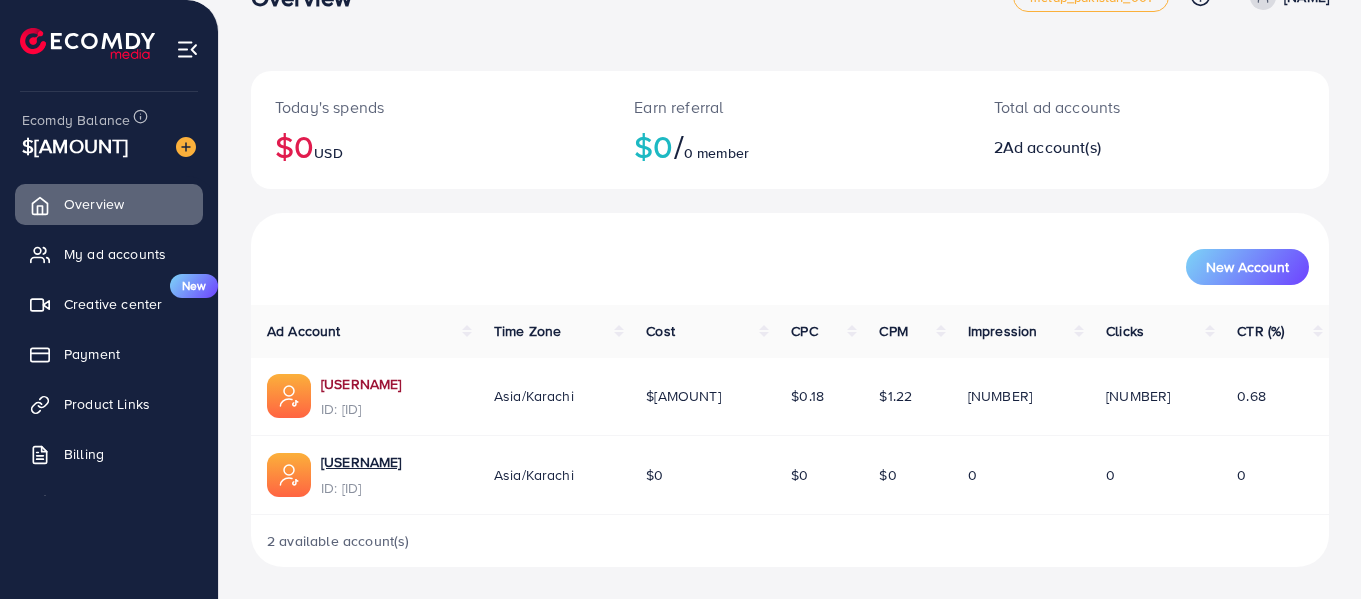 click on "[USERNAME]" at bounding box center [361, 384] 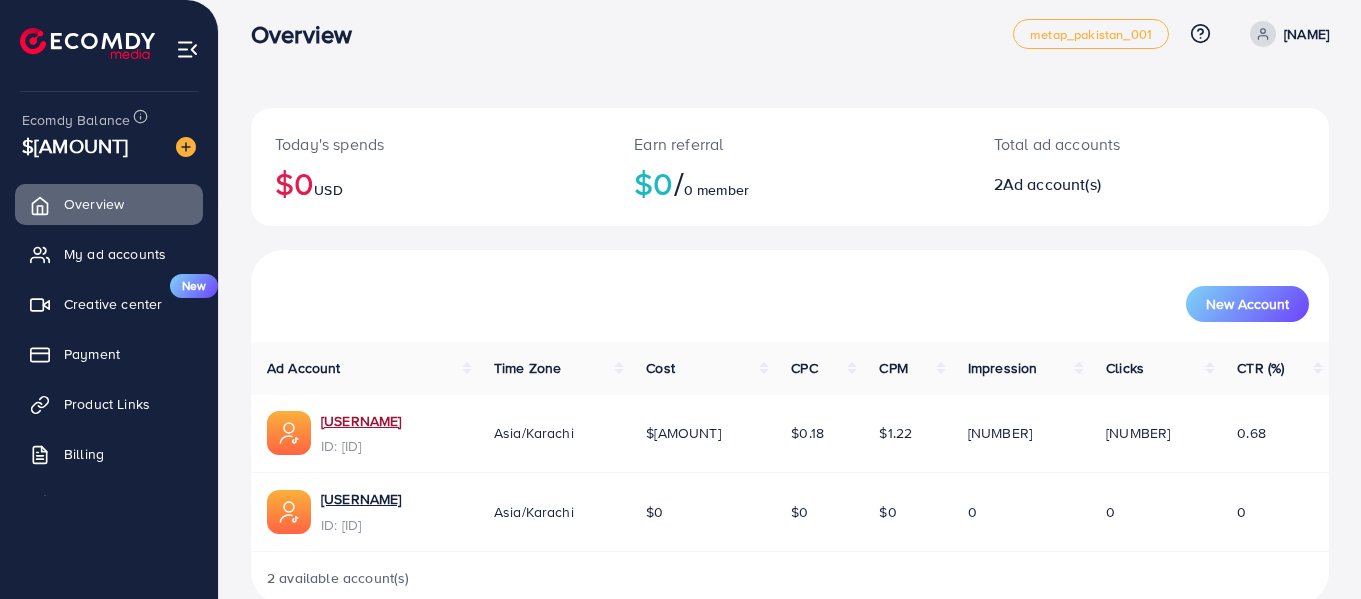 scroll, scrollTop: 0, scrollLeft: 0, axis: both 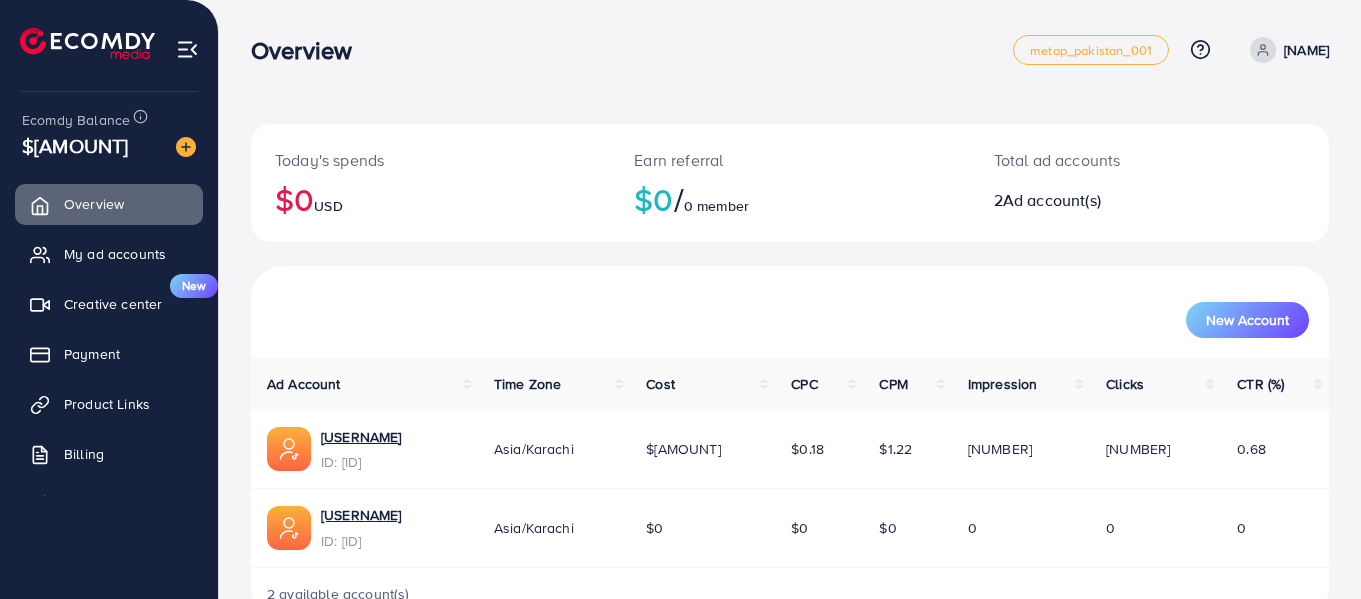 click on "$[AMOUNT]" at bounding box center (702, 450) 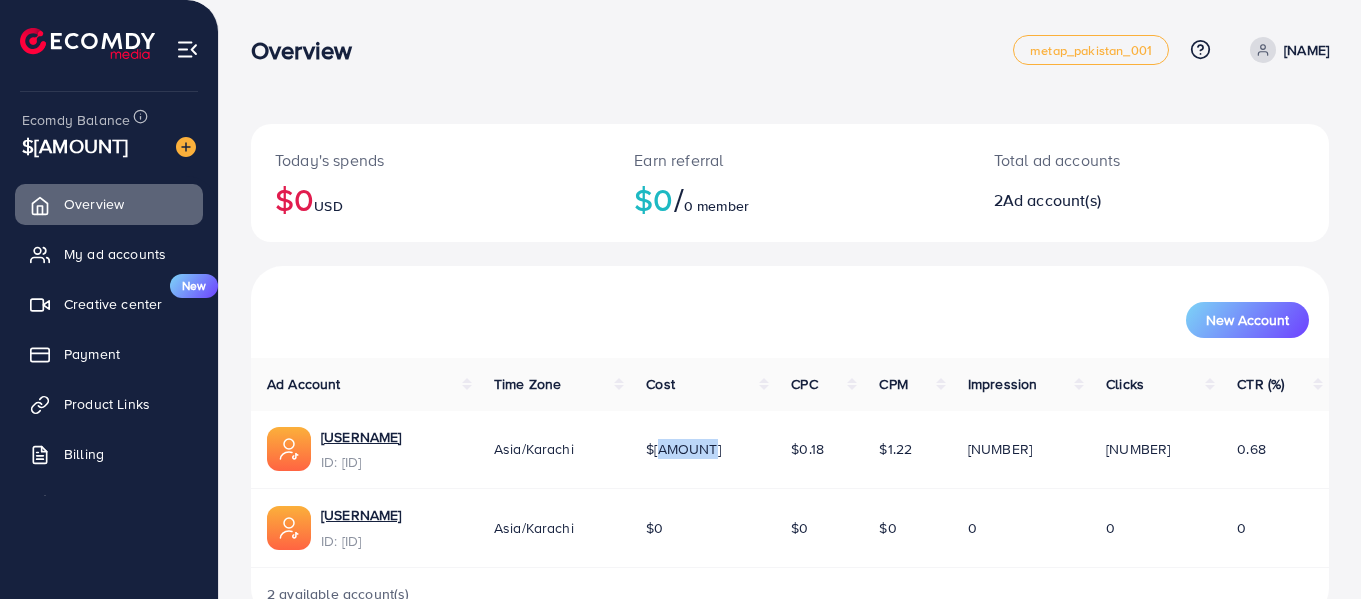 drag, startPoint x: 792, startPoint y: 449, endPoint x: 829, endPoint y: 446, distance: 37.12142 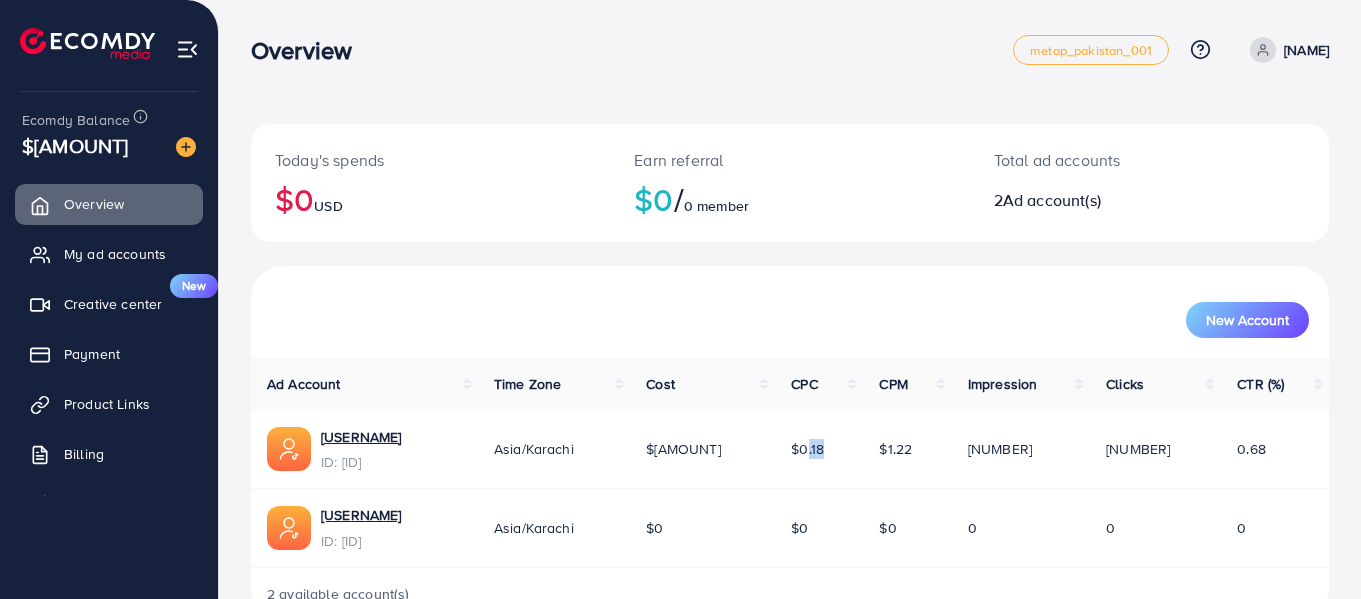 drag, startPoint x: 892, startPoint y: 447, endPoint x: 952, endPoint y: 459, distance: 61.188232 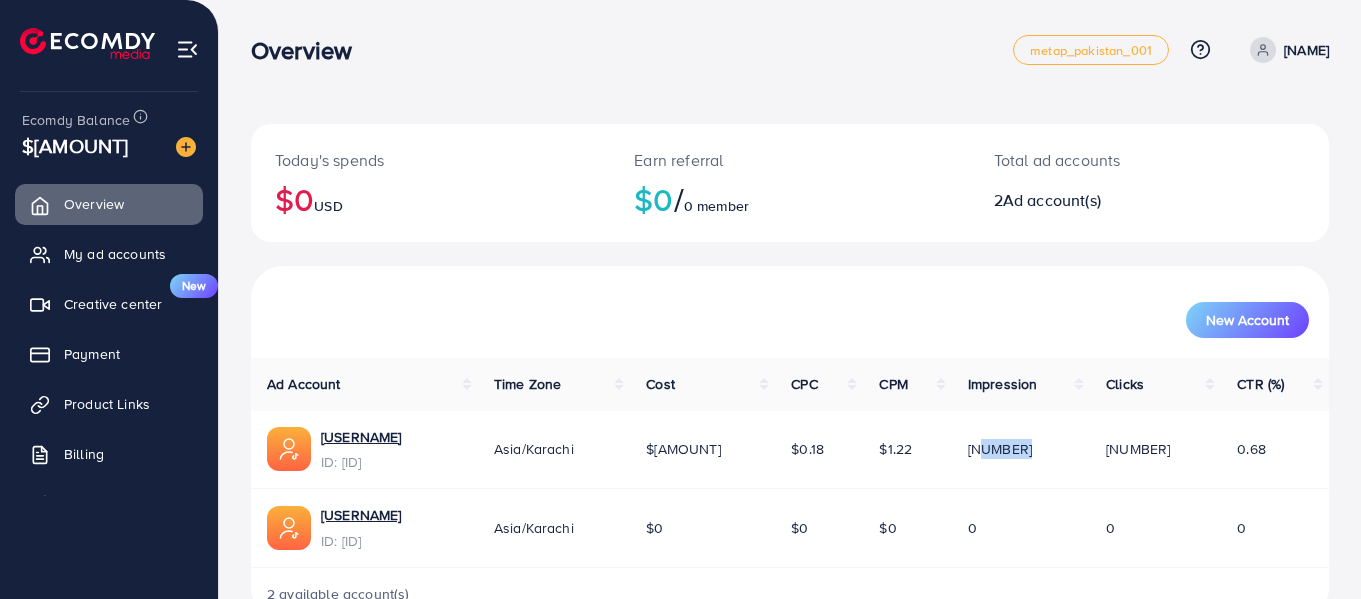 drag, startPoint x: 1047, startPoint y: 451, endPoint x: 1088, endPoint y: 456, distance: 41.303753 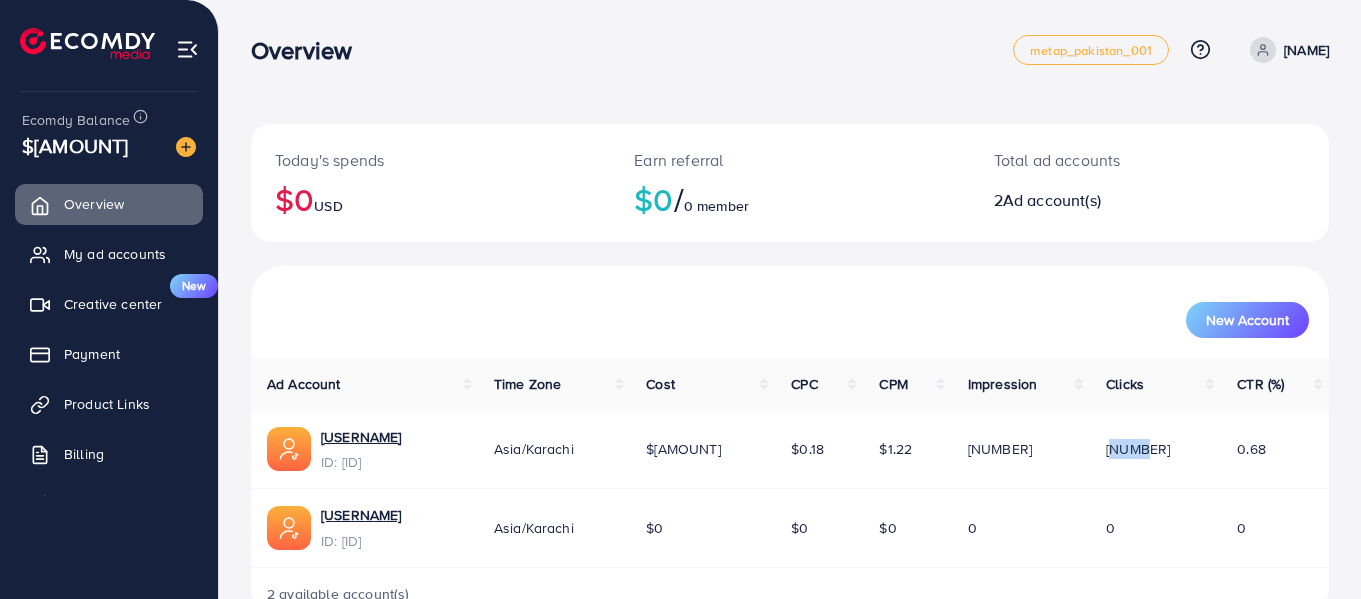 drag, startPoint x: 1164, startPoint y: 450, endPoint x: 1215, endPoint y: 455, distance: 51.24451 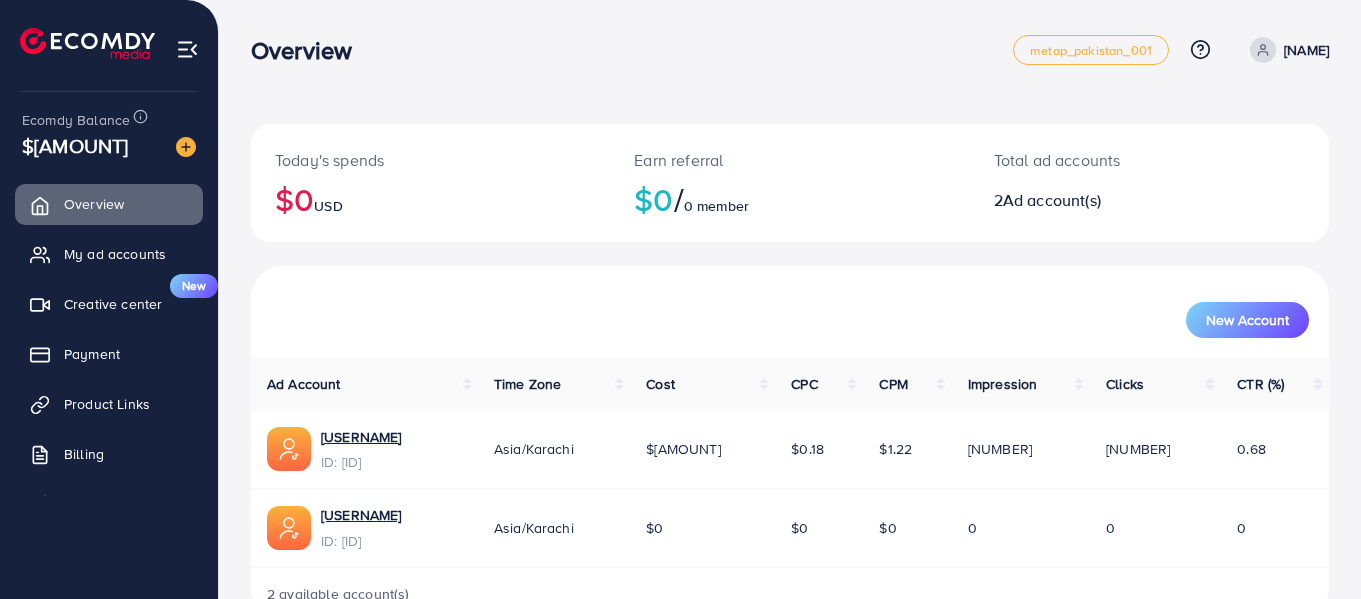 click on "0.68" at bounding box center [1275, 450] 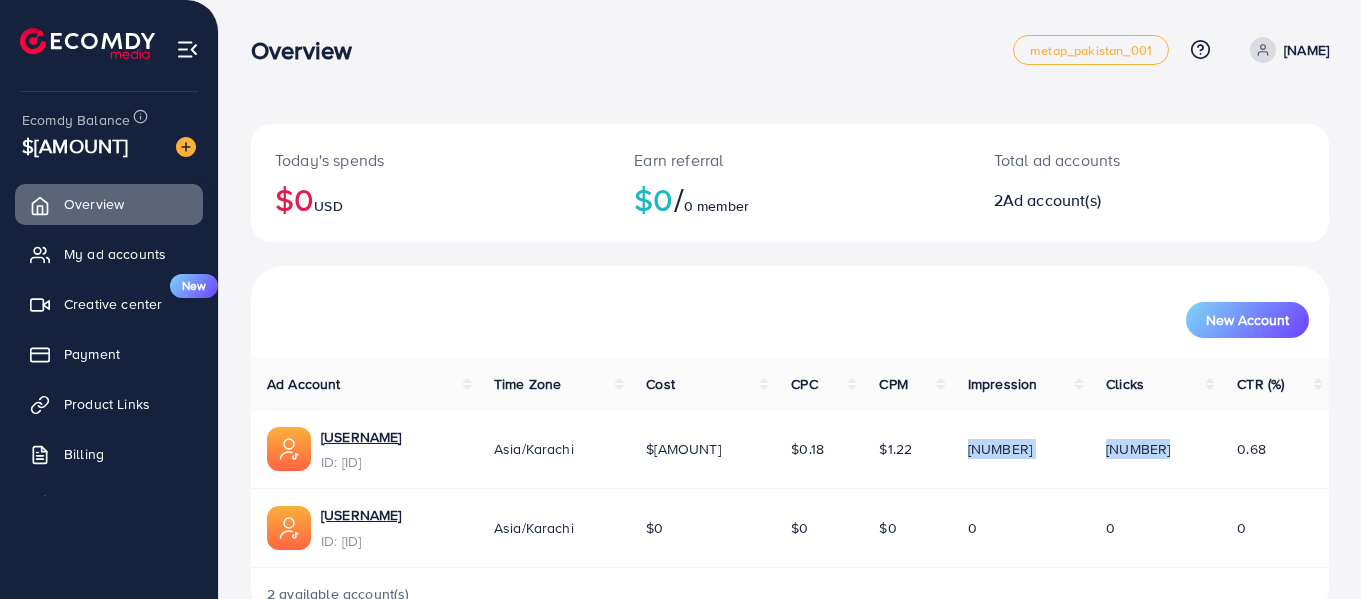 drag, startPoint x: 1245, startPoint y: 454, endPoint x: 982, endPoint y: 456, distance: 263.0076 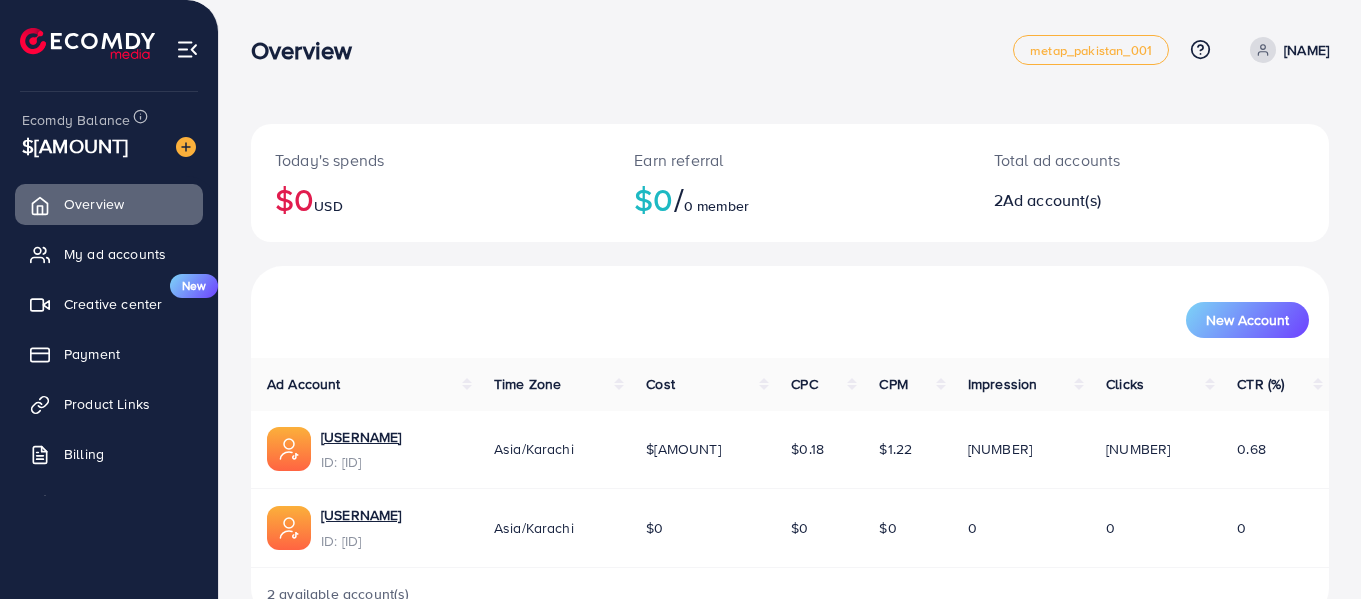 click on "0.68" at bounding box center (1275, 450) 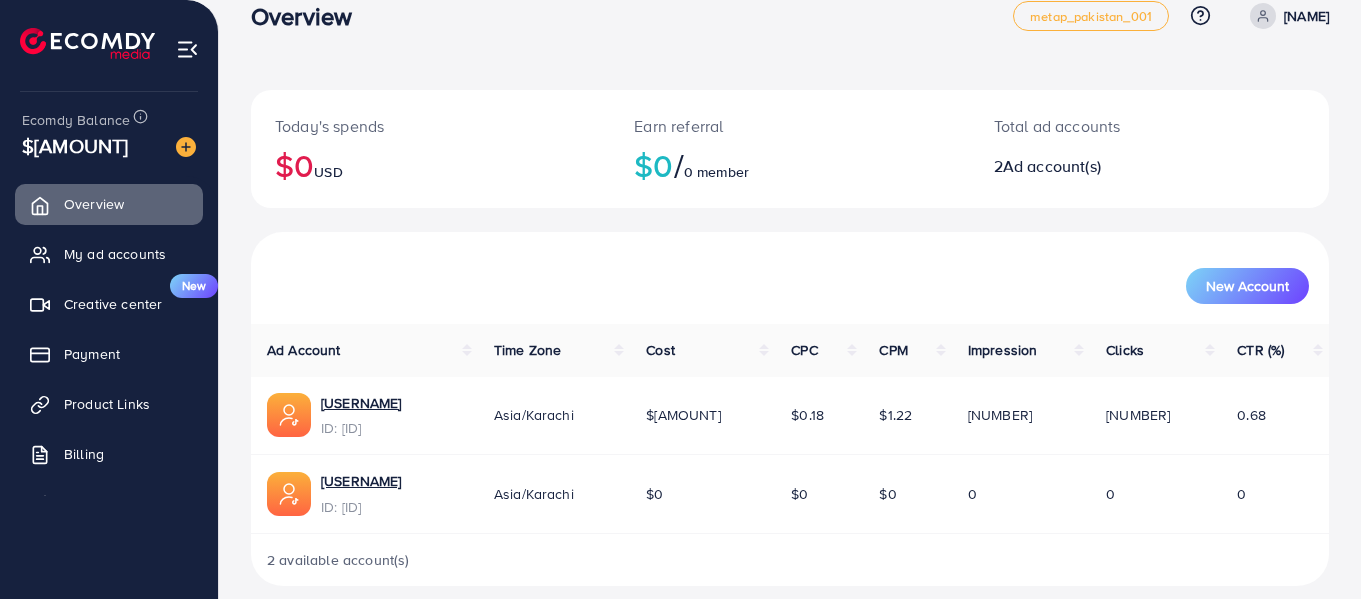 scroll, scrollTop: 53, scrollLeft: 0, axis: vertical 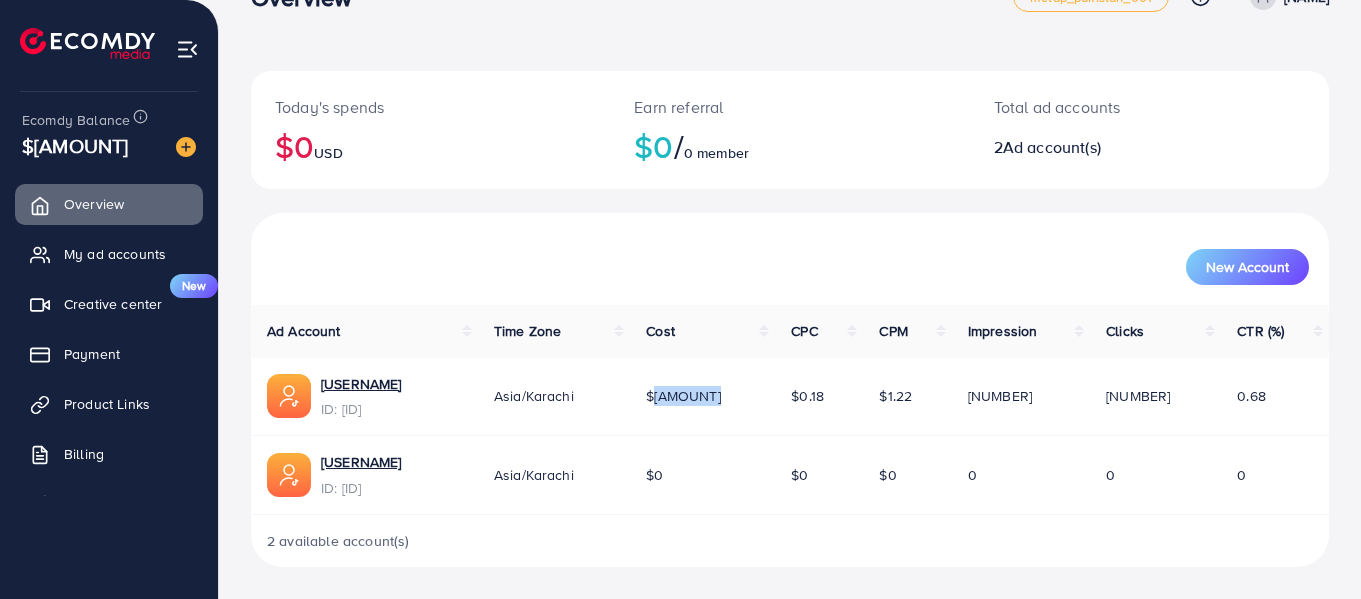 drag, startPoint x: 781, startPoint y: 398, endPoint x: 877, endPoint y: 380, distance: 97.67292 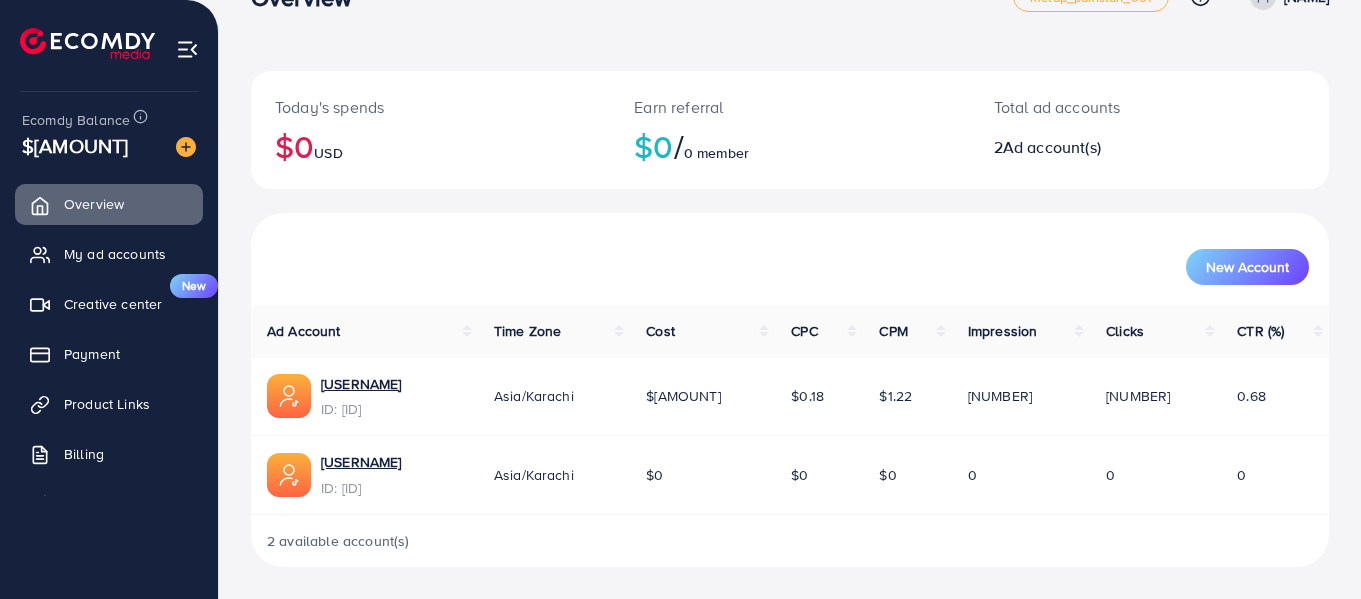 click on "Today's spends   $[AMOUNT]  USD  Earn referral   $[AMOUNT] / 0 member  Total ad accounts   2  Ad account(s)" at bounding box center (790, 142) 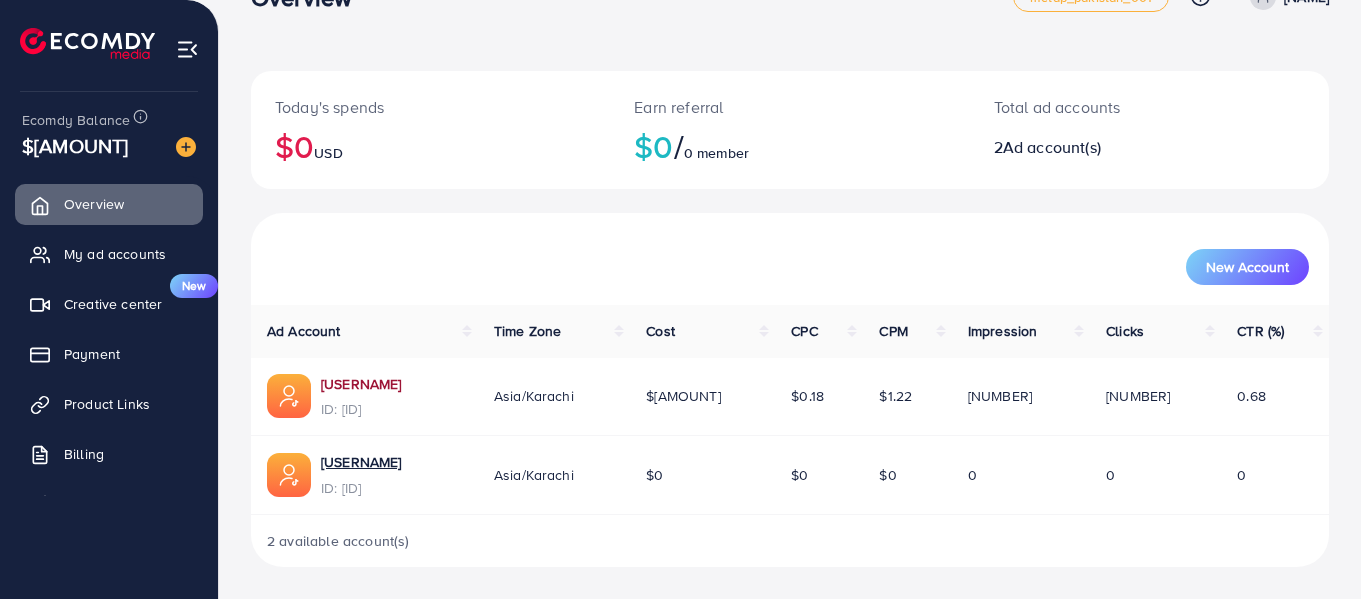 click on "[USERNAME]" at bounding box center (361, 384) 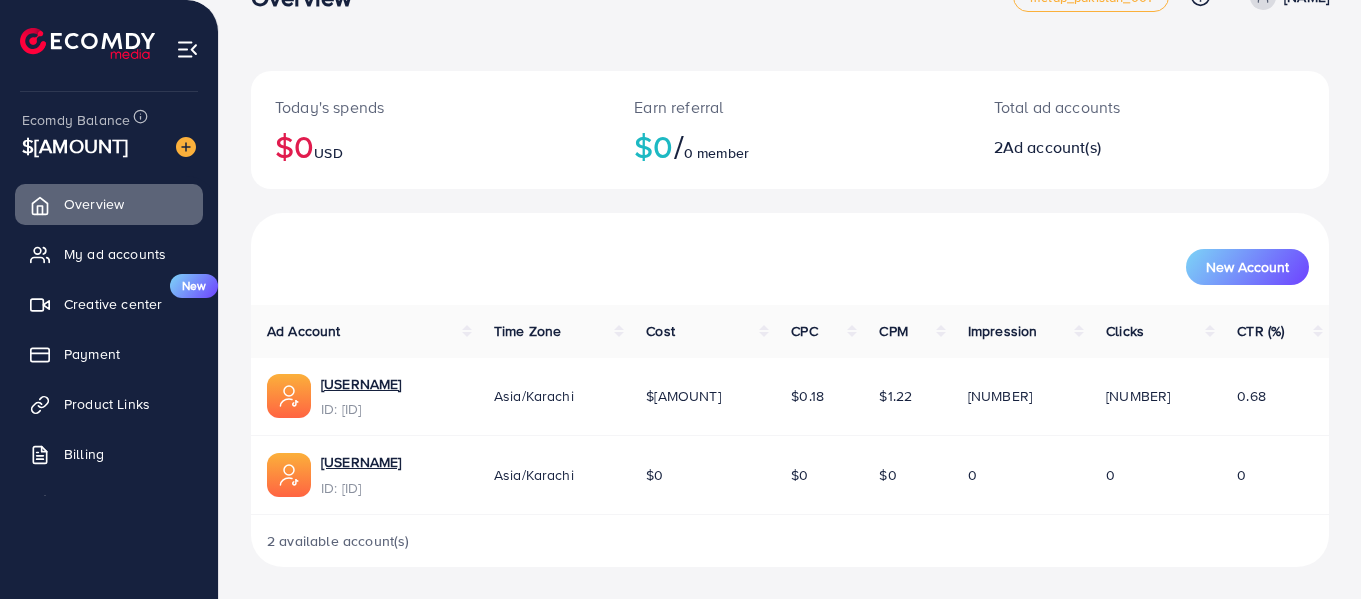 click on "$1.22" at bounding box center [895, 396] 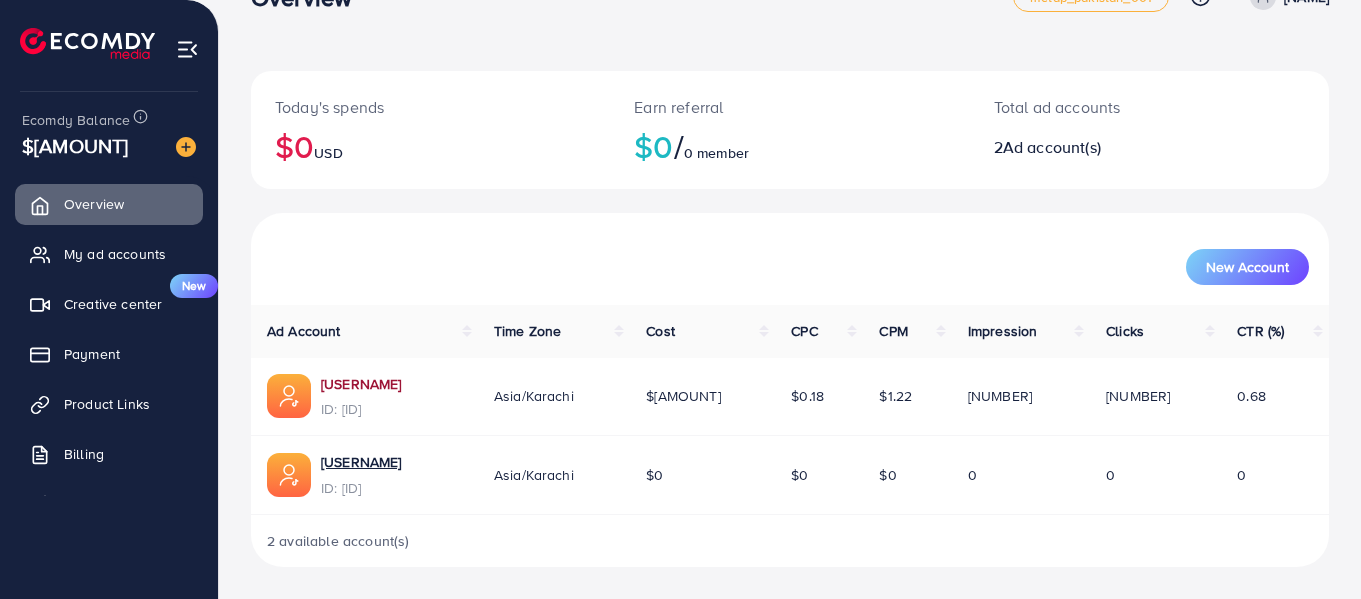 click on "[USERNAME]" at bounding box center [361, 384] 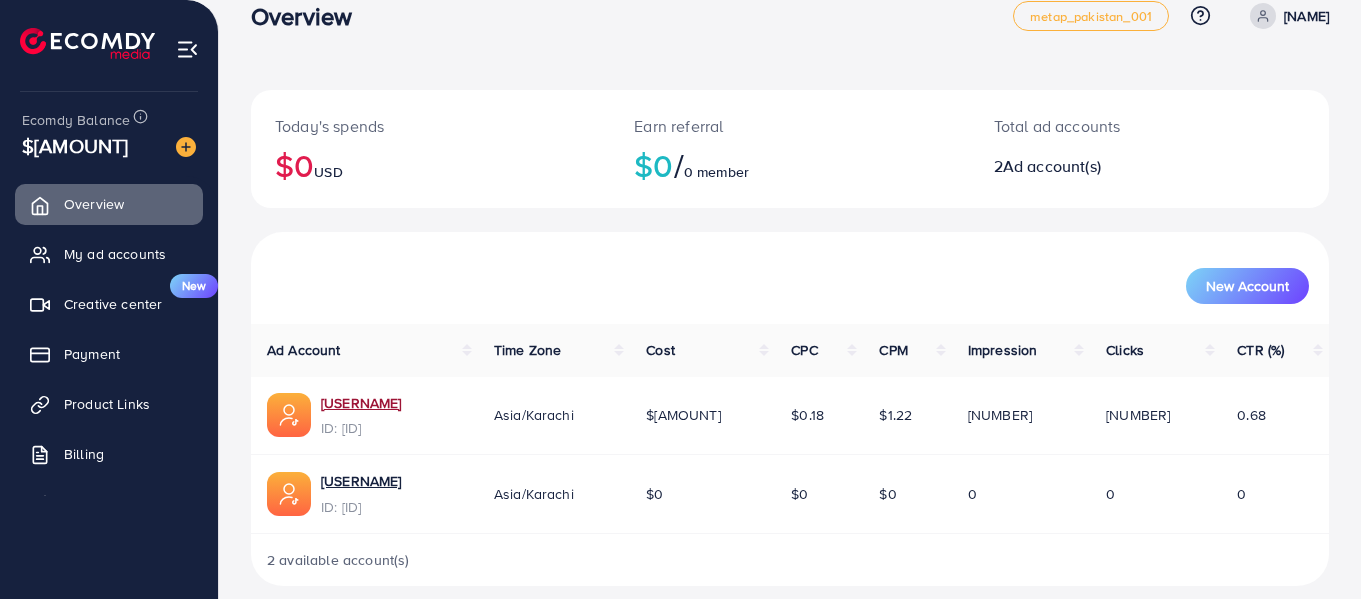 scroll, scrollTop: 0, scrollLeft: 0, axis: both 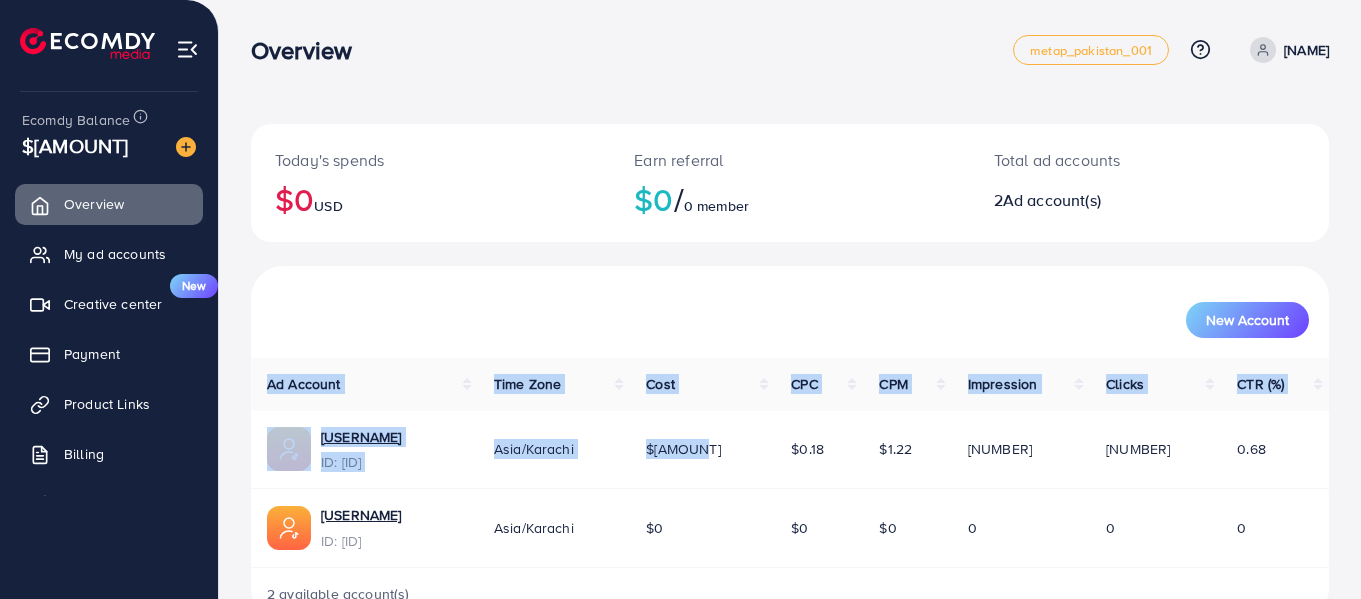 drag, startPoint x: 826, startPoint y: 418, endPoint x: 1365, endPoint y: 422, distance: 539.01483 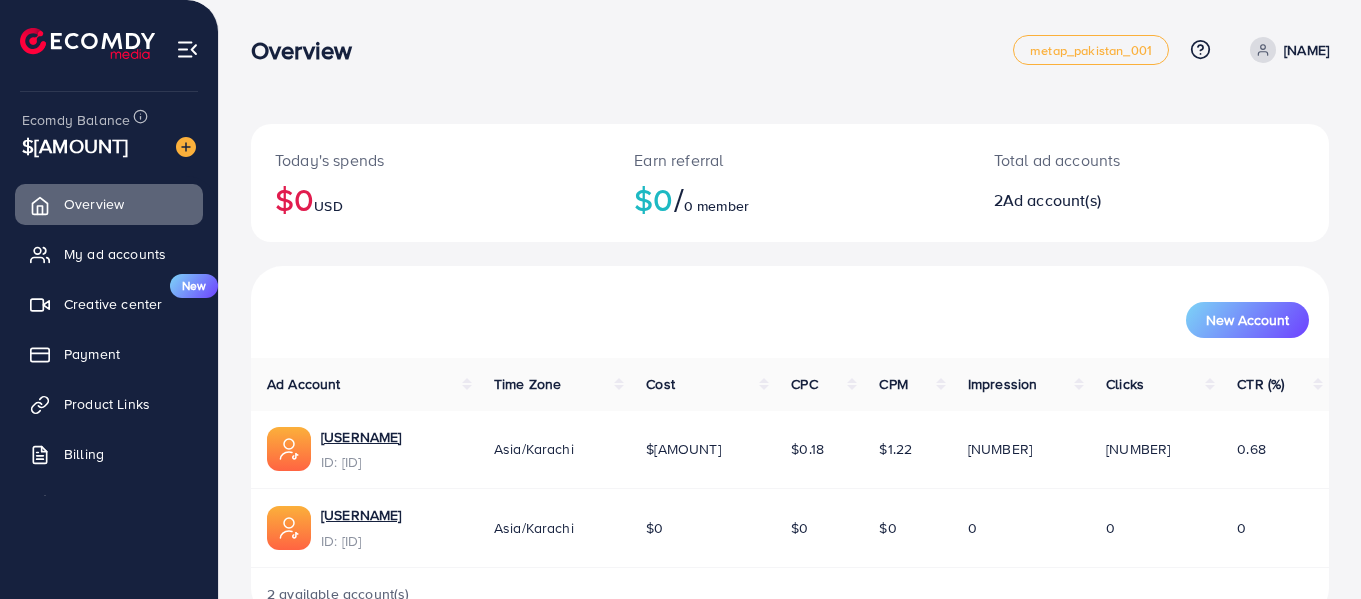 click on "Ad Account" at bounding box center (364, 384) 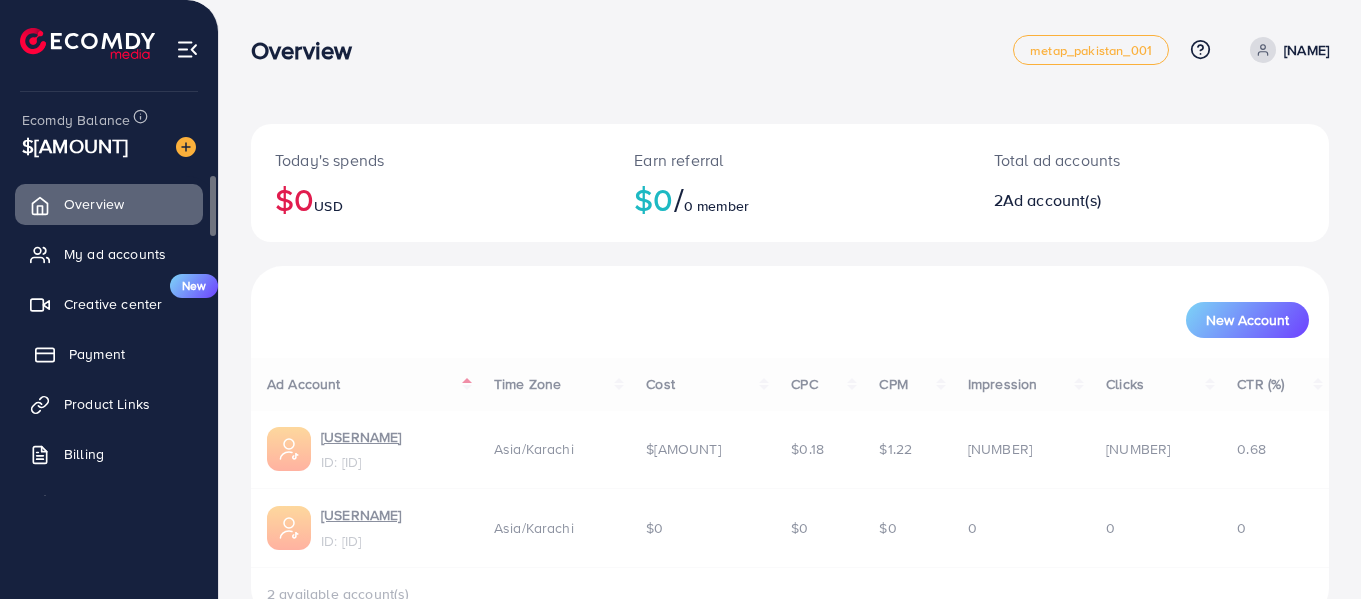 click on "Payment" at bounding box center (109, 354) 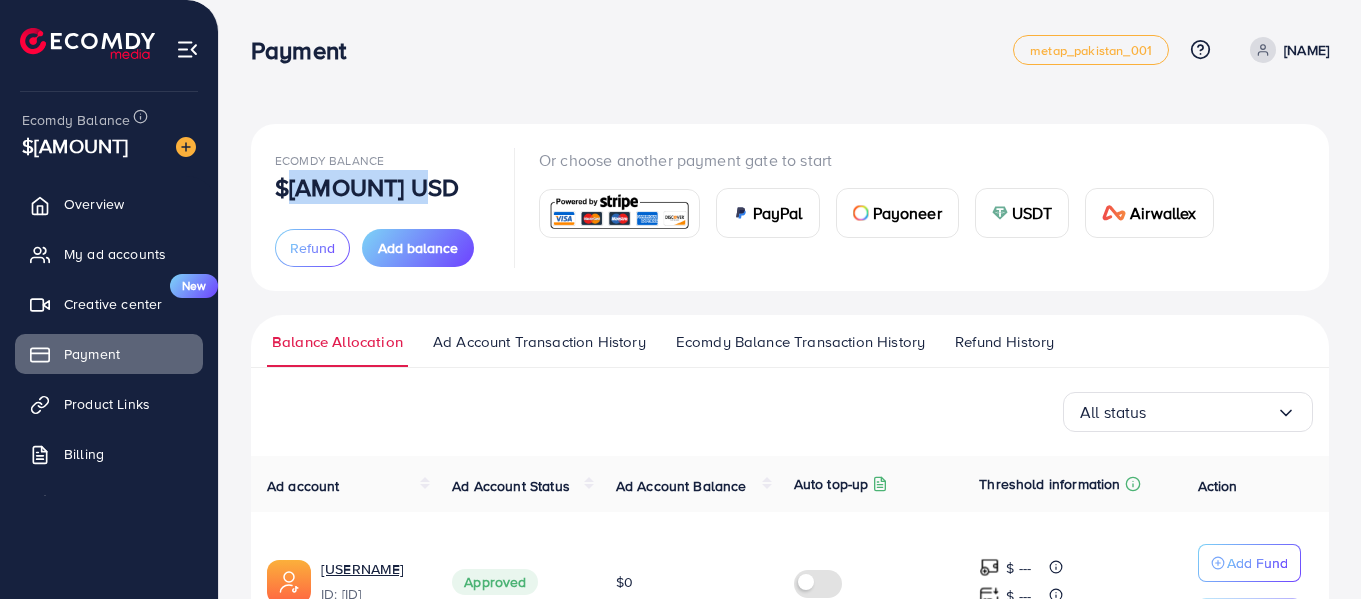 drag, startPoint x: 271, startPoint y: 191, endPoint x: 457, endPoint y: 185, distance: 186.09676 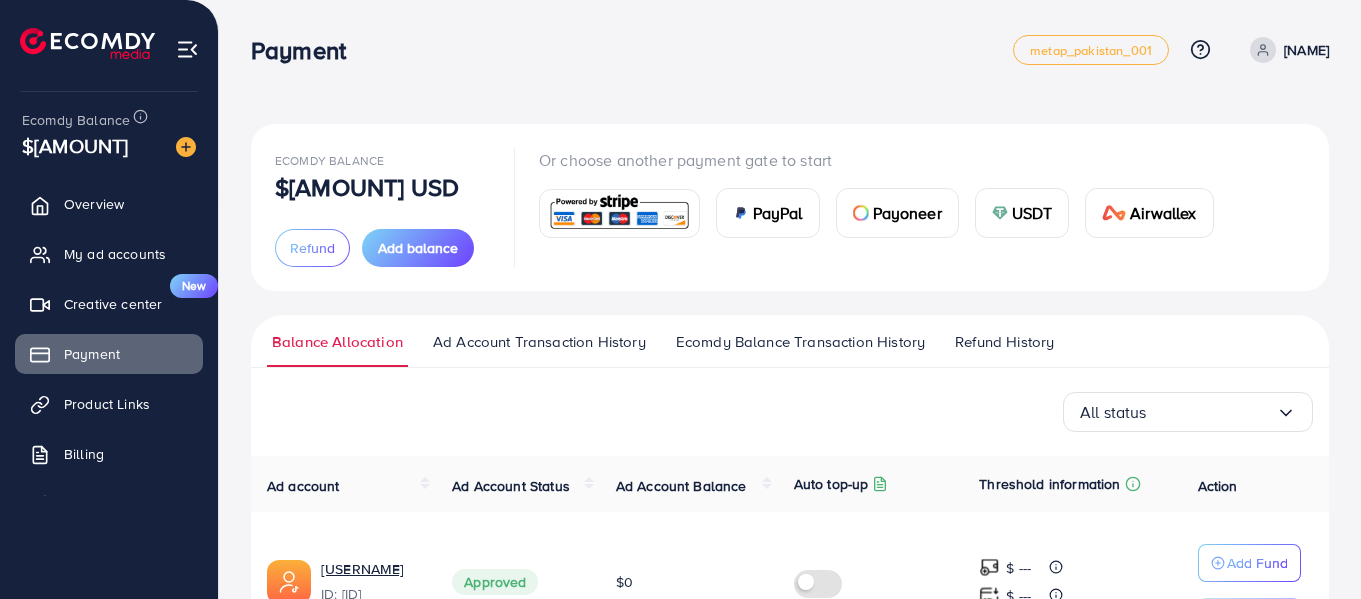 click on "Ecomdy Balance  $[AMOUNT] USD   Refund   Add balance   Or choose another payment gate to start   PayPal   Payoneer   USDT   Airwallex   Refund request form   Please choose the same payment method as the one you used to deposit.   Requested amount  * $[AMOUNT]  Max   Refund reason  *           Loading...      Detail reason  *  Receiving method  *           Loading...      I have read and accepted the  terms of service  Cancel   Next  Balance Allocation  Ad Account Transaction History   Ecomdy Balance Transaction History  Refund History
All status
Loading...                   Ad account Ad Account Status Ad Account Balance Auto top-up Threshold information Action            [USERNAME]  ID: [ID]  Approved   $[AMOUNT]   $ ---   $ ---   Add Fund   Withdraw       [USERNAME]  ID: [ID]  Approved   $[AMOUNT]   $ ---   $ ---   Add Fund   Withdraw          2 result(s)
All status
Loading..." at bounding box center (790, 439) 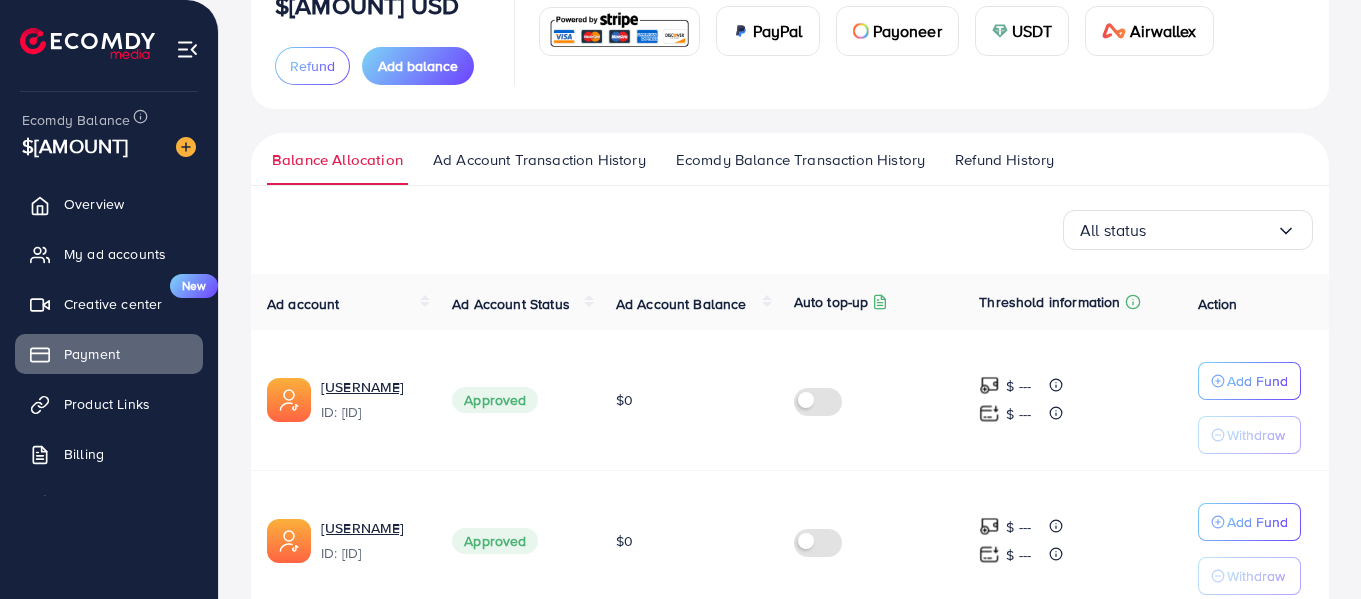 scroll, scrollTop: 0, scrollLeft: 0, axis: both 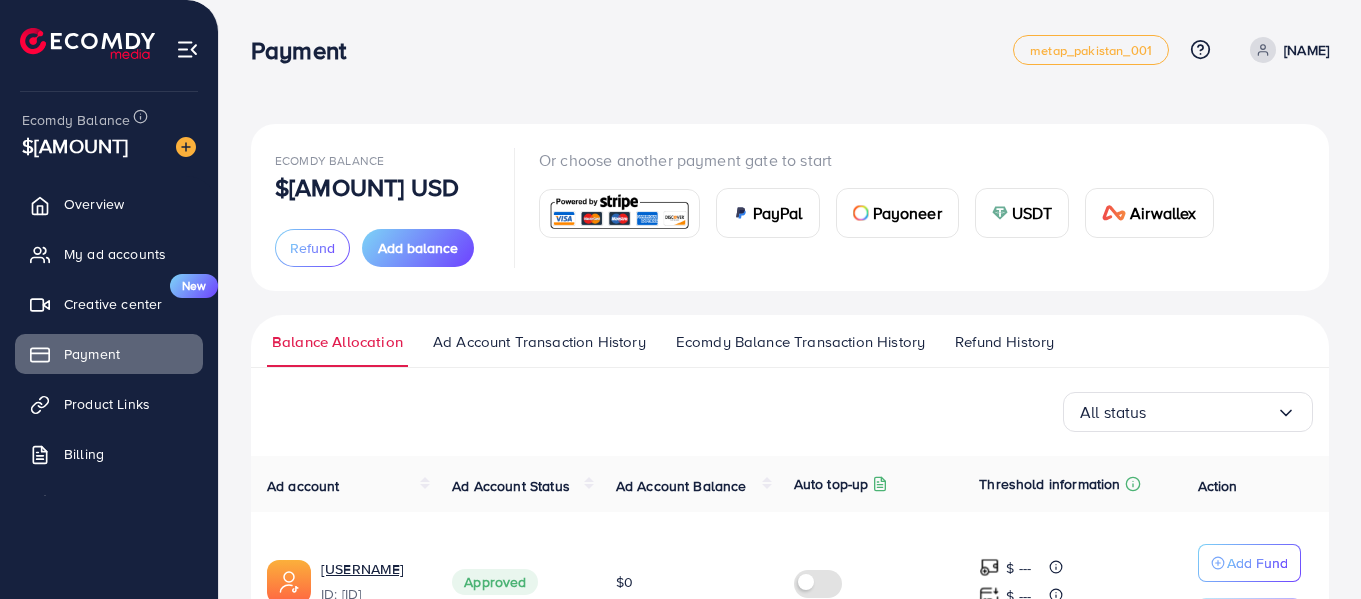 click on "Ad Account Transaction History" at bounding box center [539, 342] 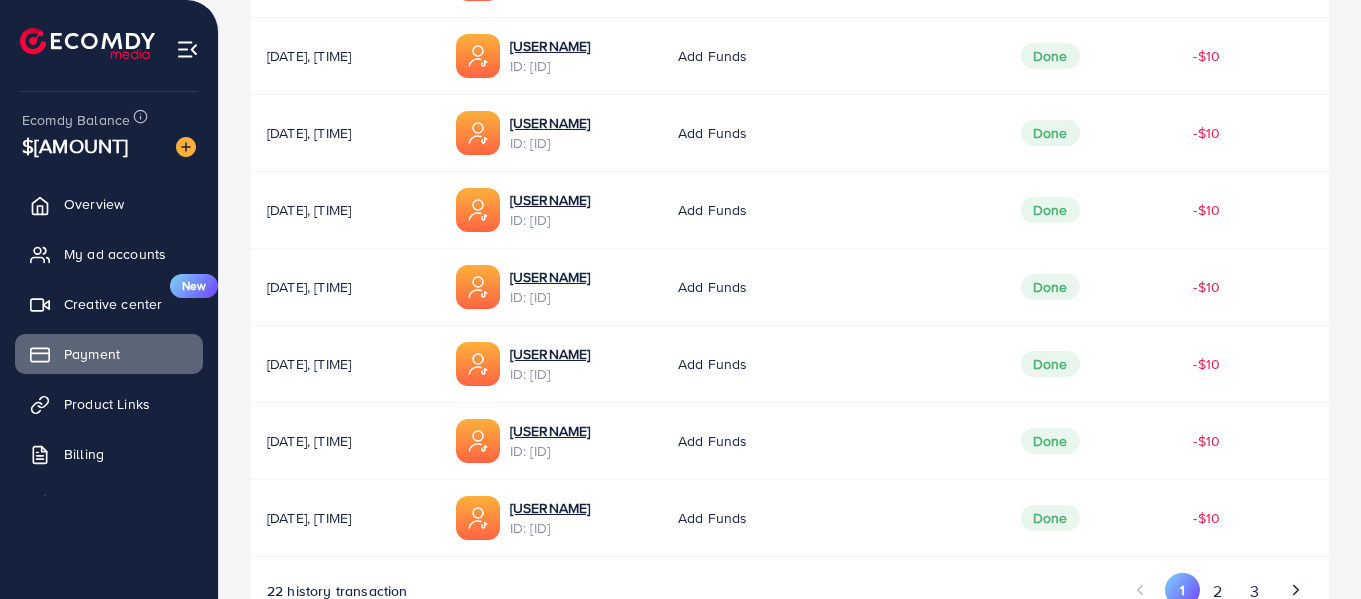 scroll, scrollTop: 780, scrollLeft: 0, axis: vertical 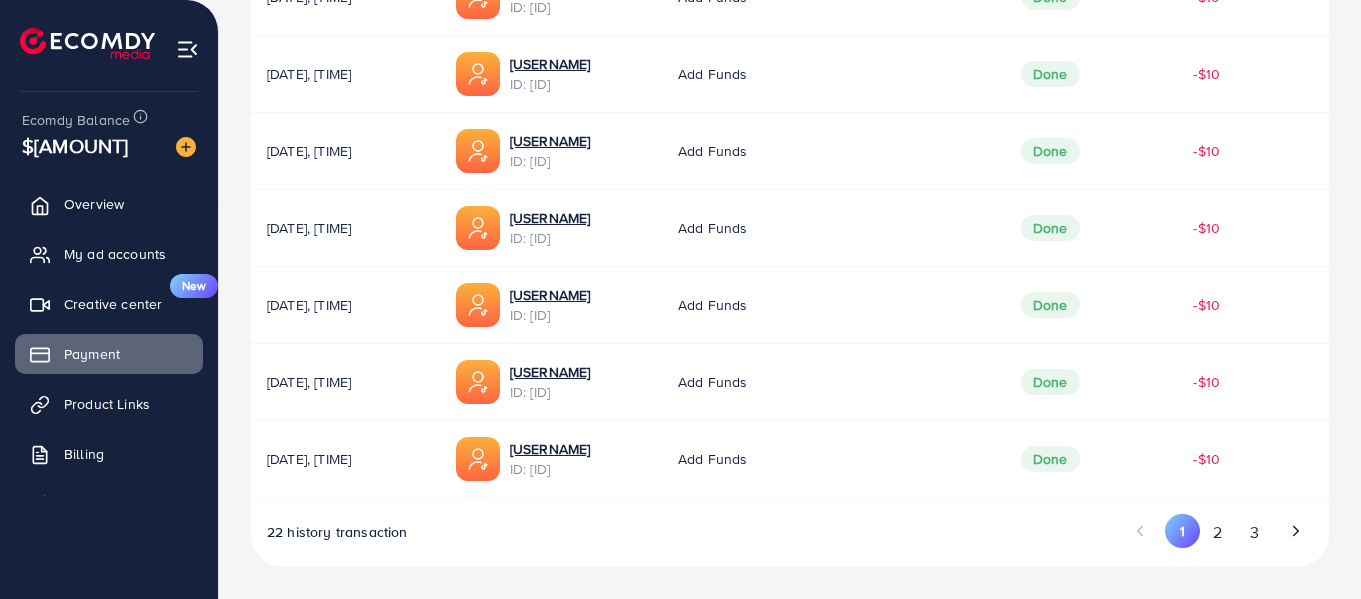 click on "2" at bounding box center (1218, 532) 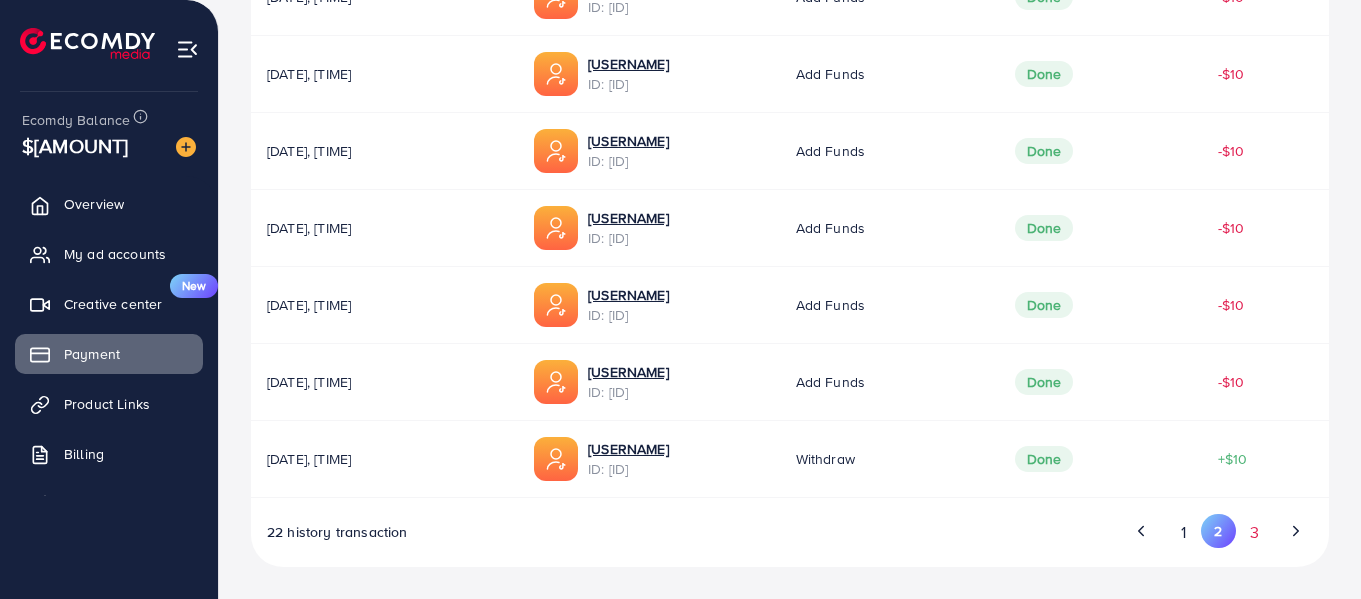 click on "3" at bounding box center [1254, 532] 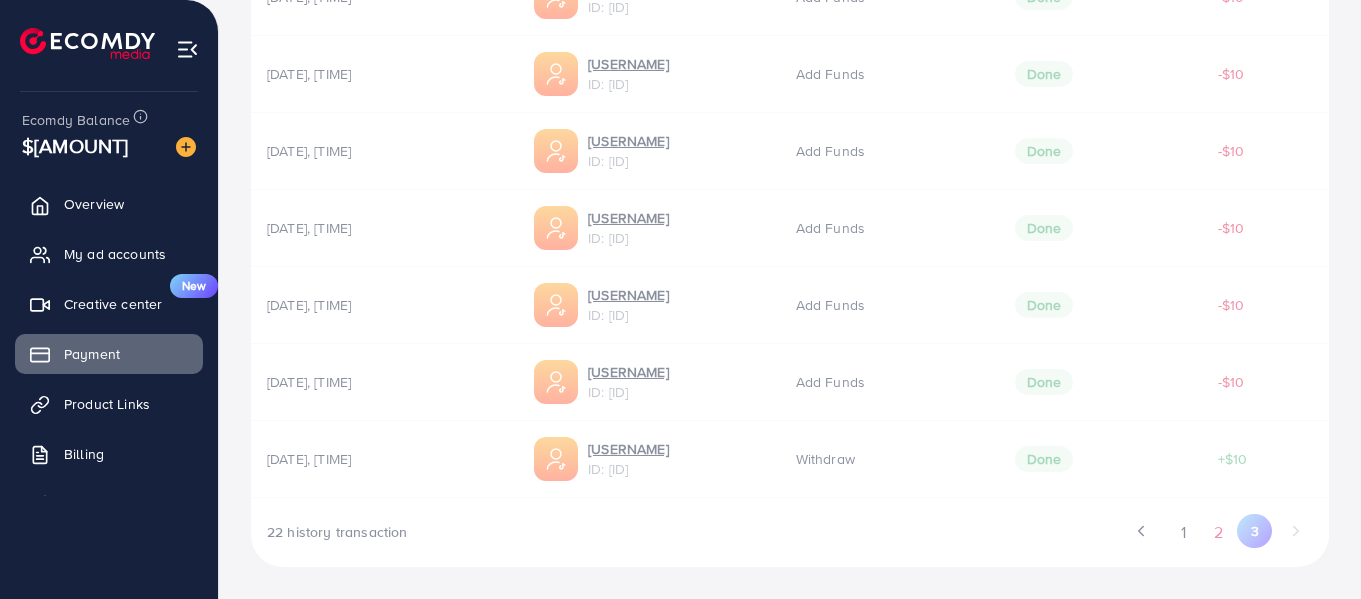 scroll, scrollTop: 164, scrollLeft: 0, axis: vertical 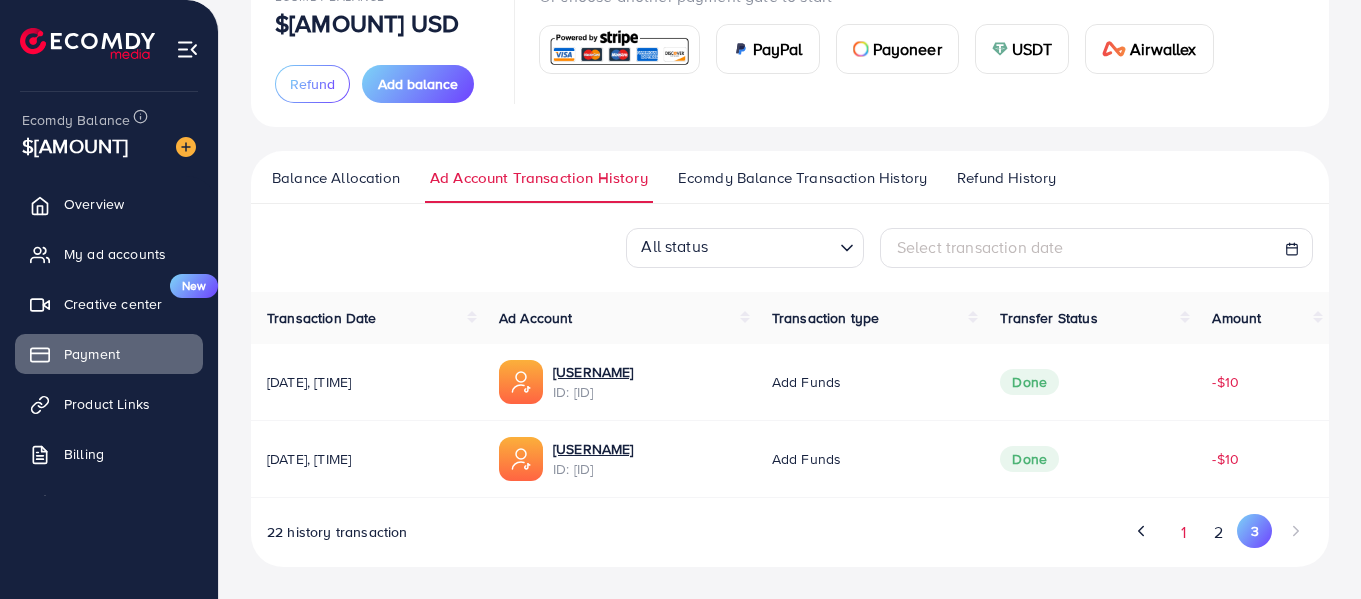 click on "1" at bounding box center [1183, 532] 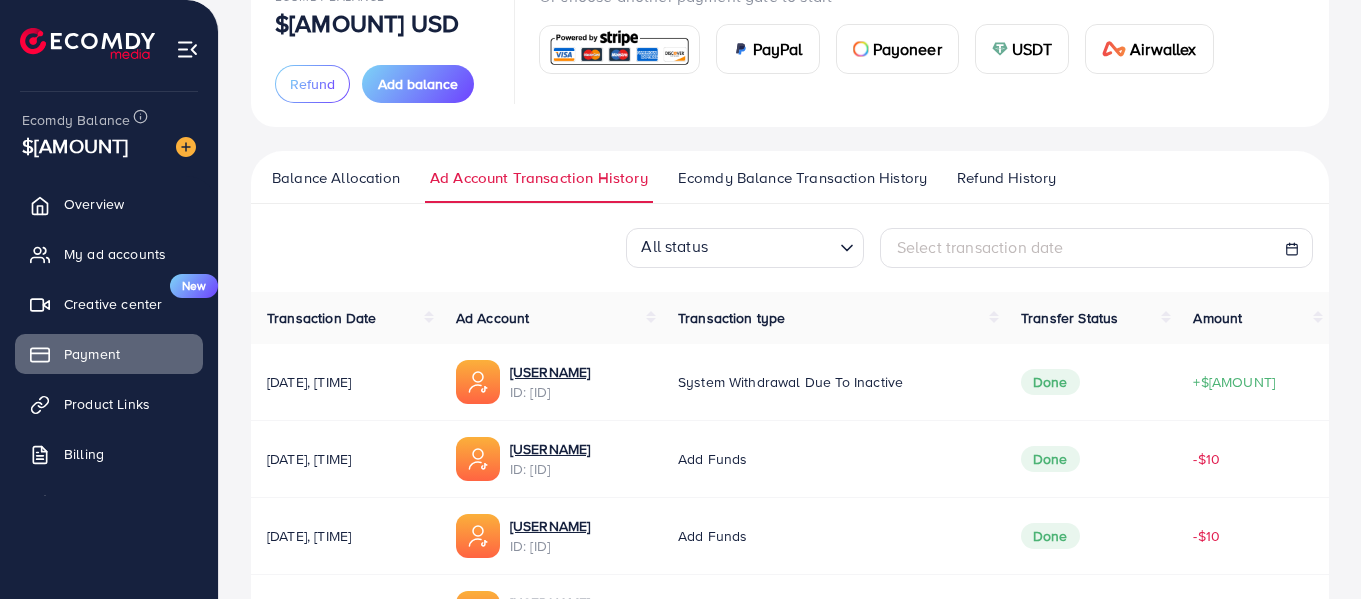 scroll, scrollTop: 0, scrollLeft: 0, axis: both 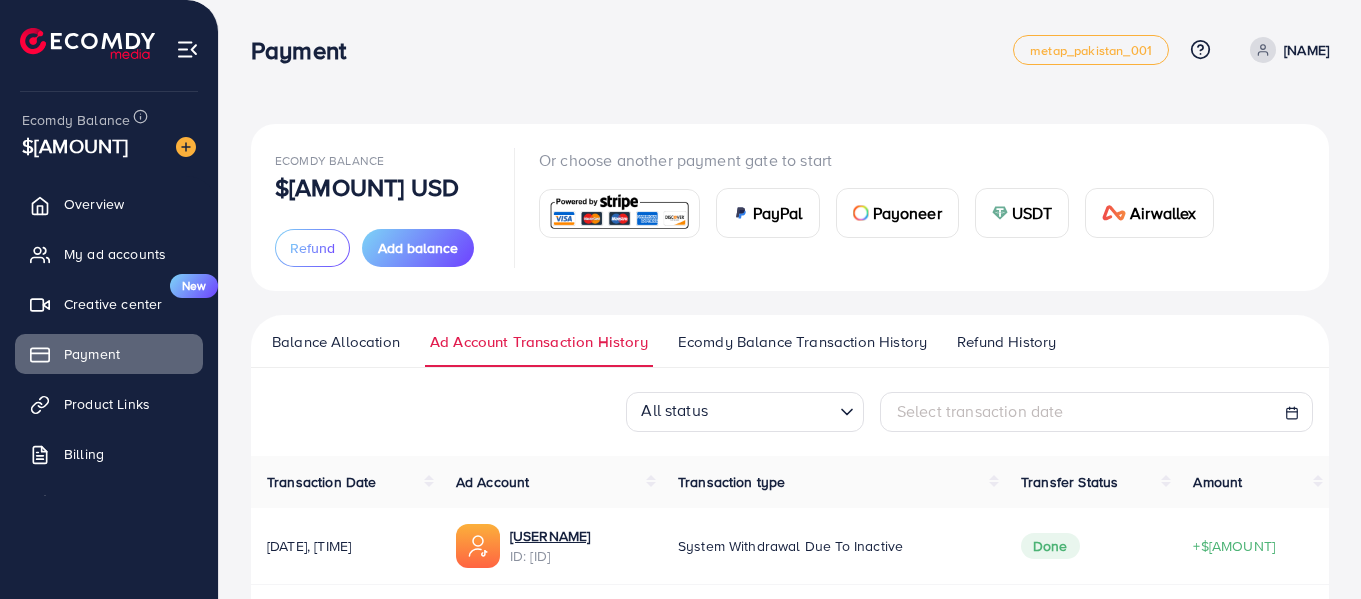 click on "Ecomdy Balance Transaction History" at bounding box center [802, 342] 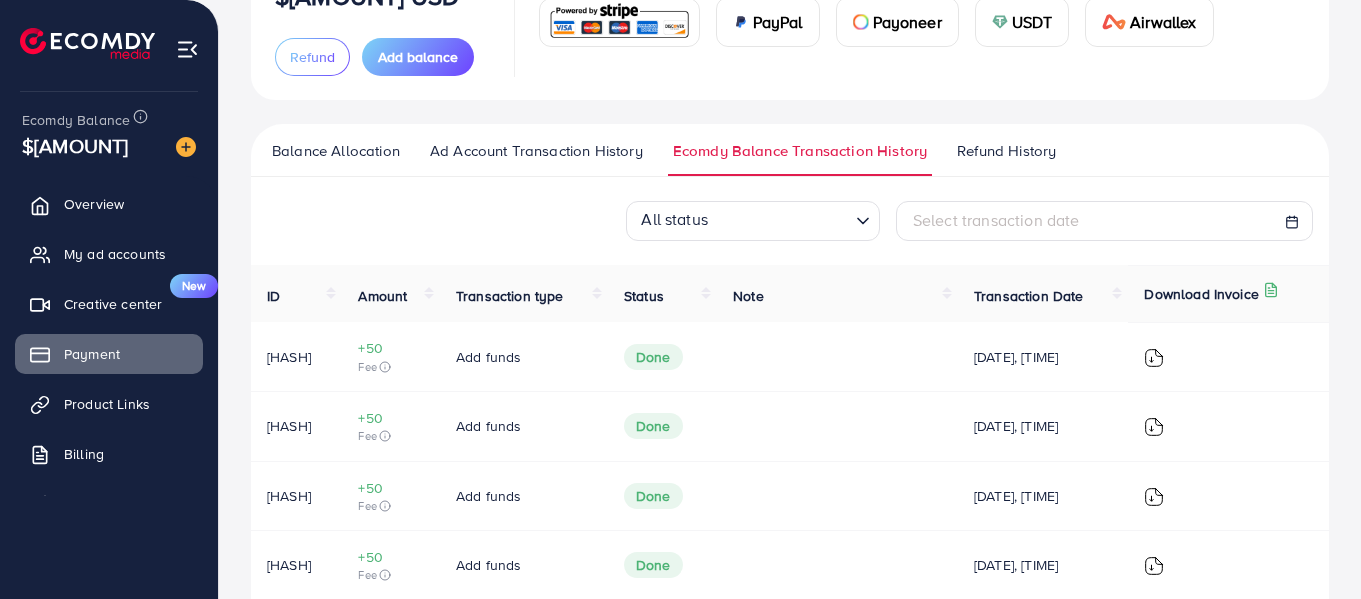 scroll, scrollTop: 77, scrollLeft: 0, axis: vertical 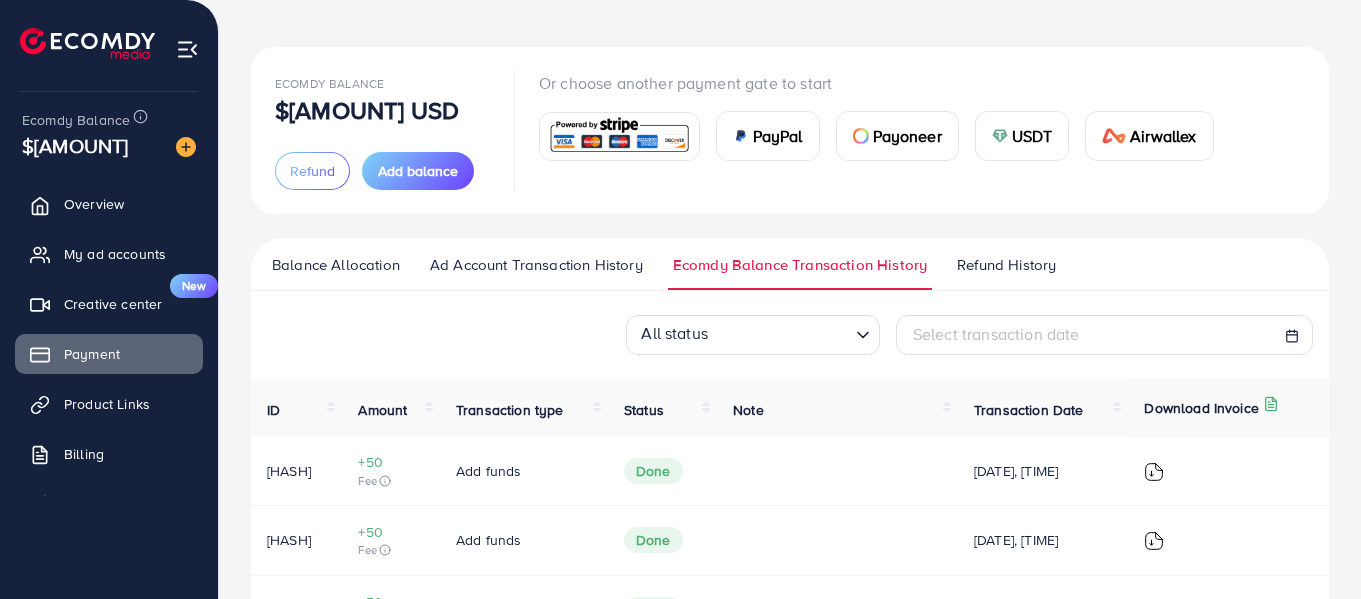 click on "Refund History" at bounding box center (1006, 265) 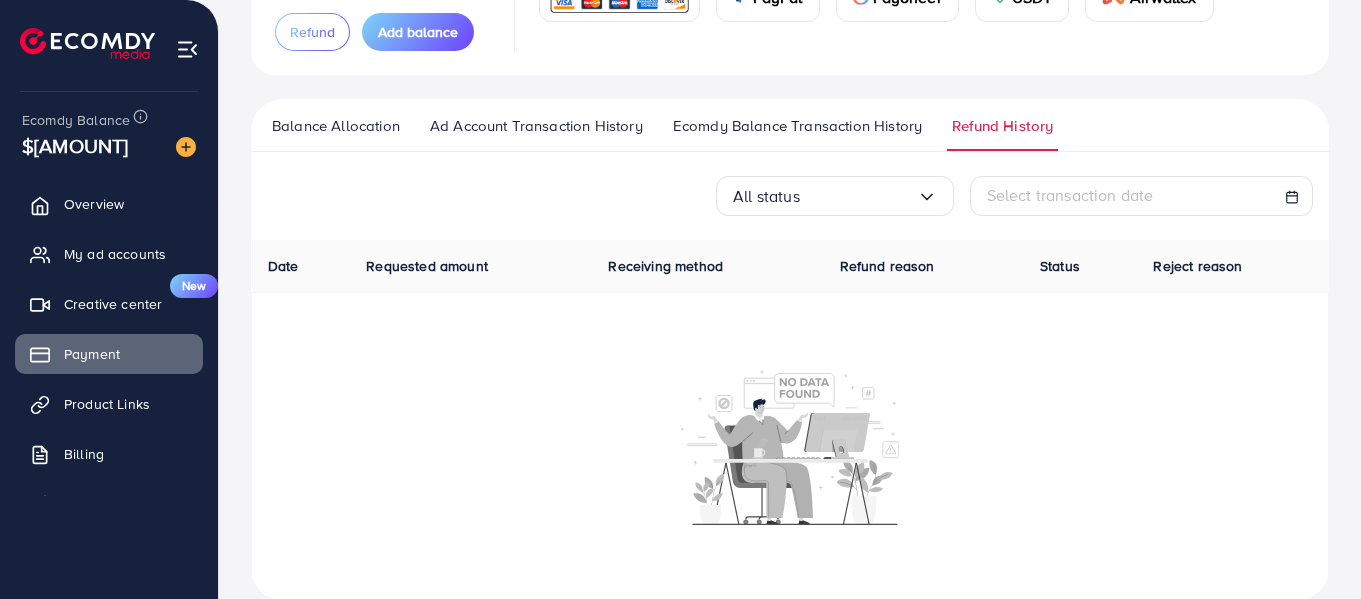 scroll, scrollTop: 249, scrollLeft: 0, axis: vertical 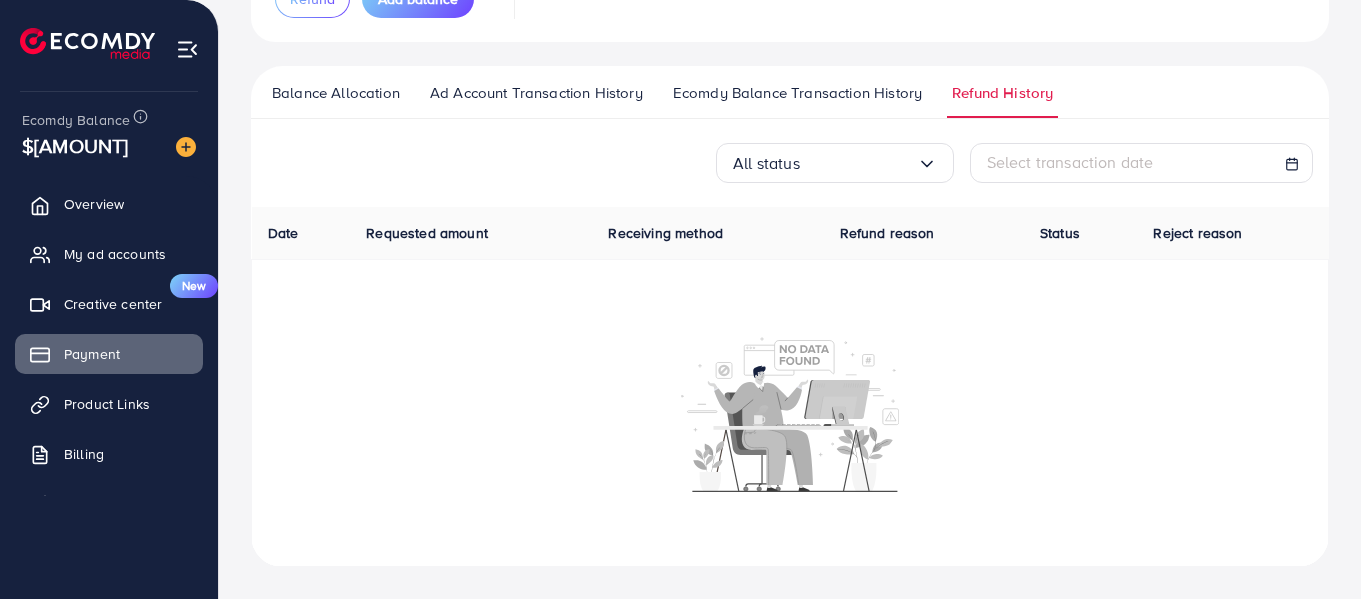 click on "Ecomdy Balance Transaction History" at bounding box center (797, 93) 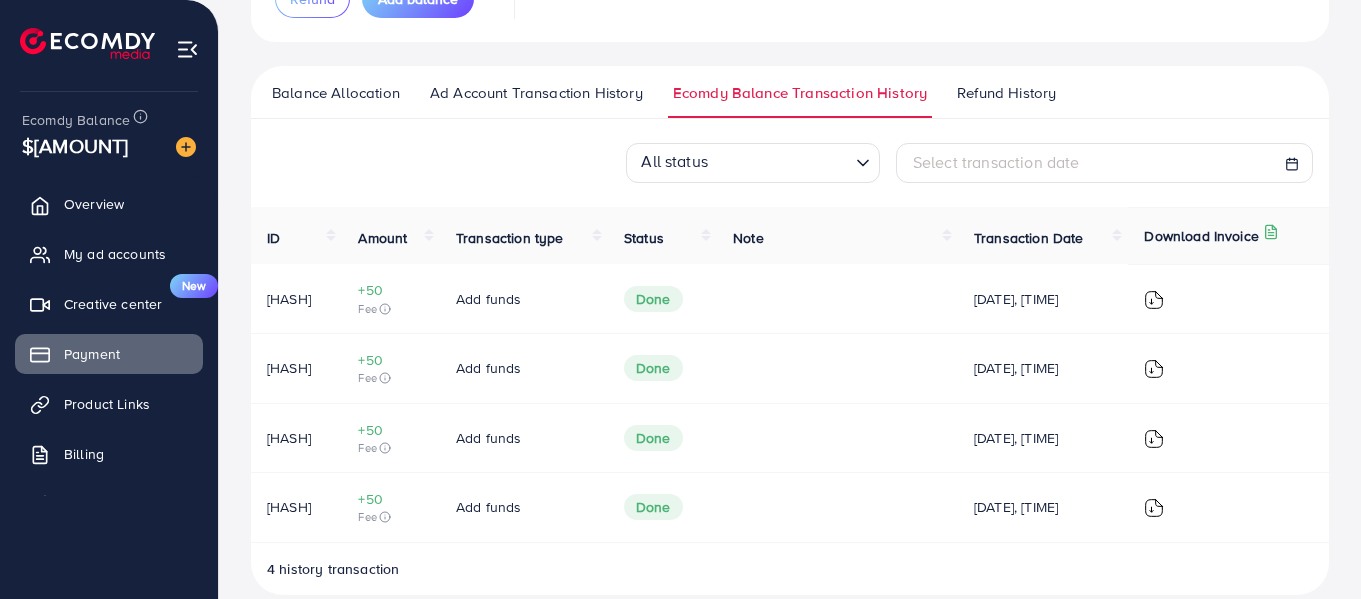 scroll, scrollTop: 0, scrollLeft: 0, axis: both 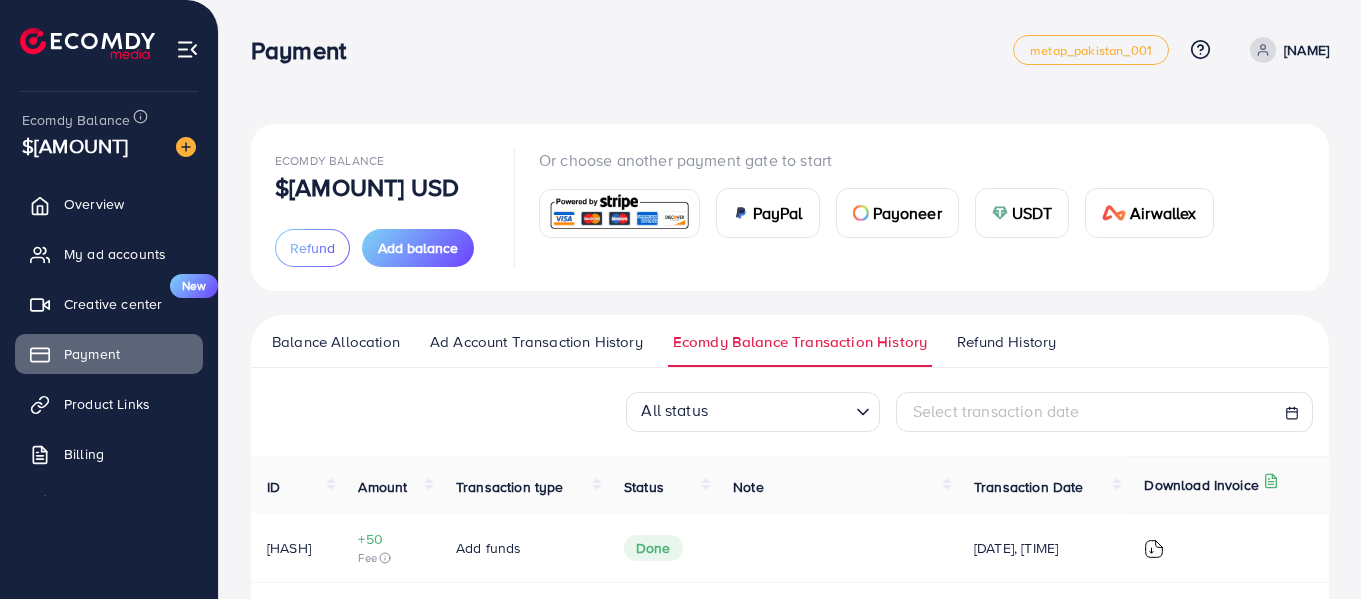 click on "[NAME]" at bounding box center [1306, 50] 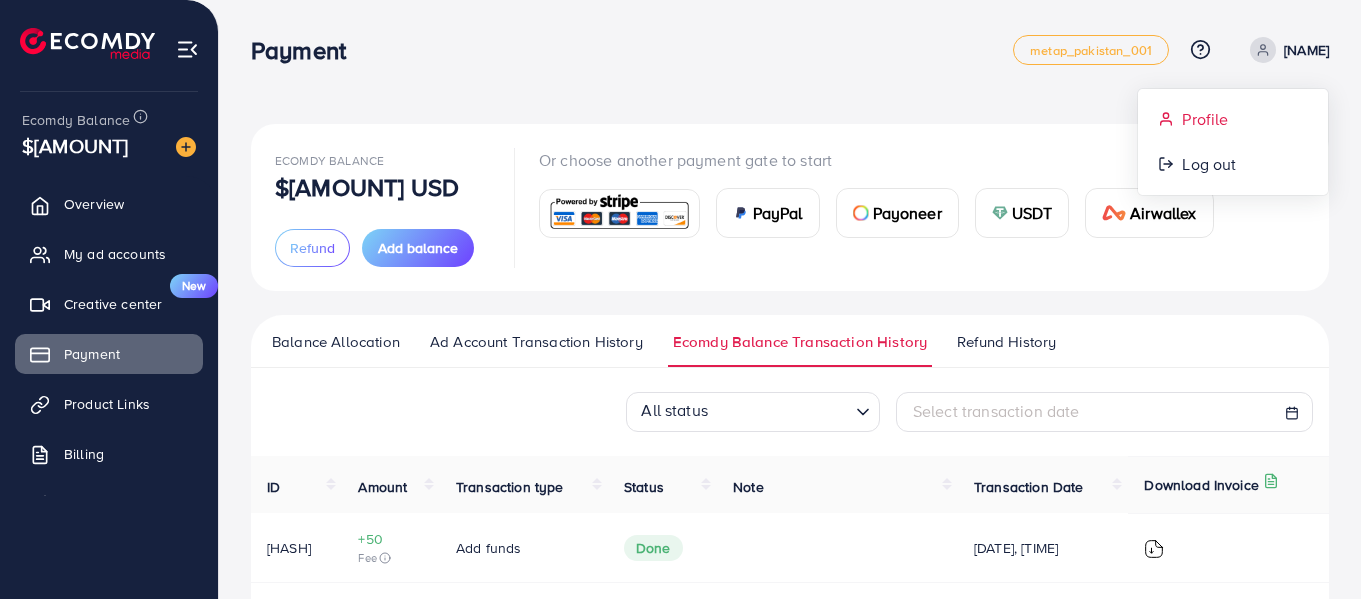 click on "Profile" at bounding box center [1205, 119] 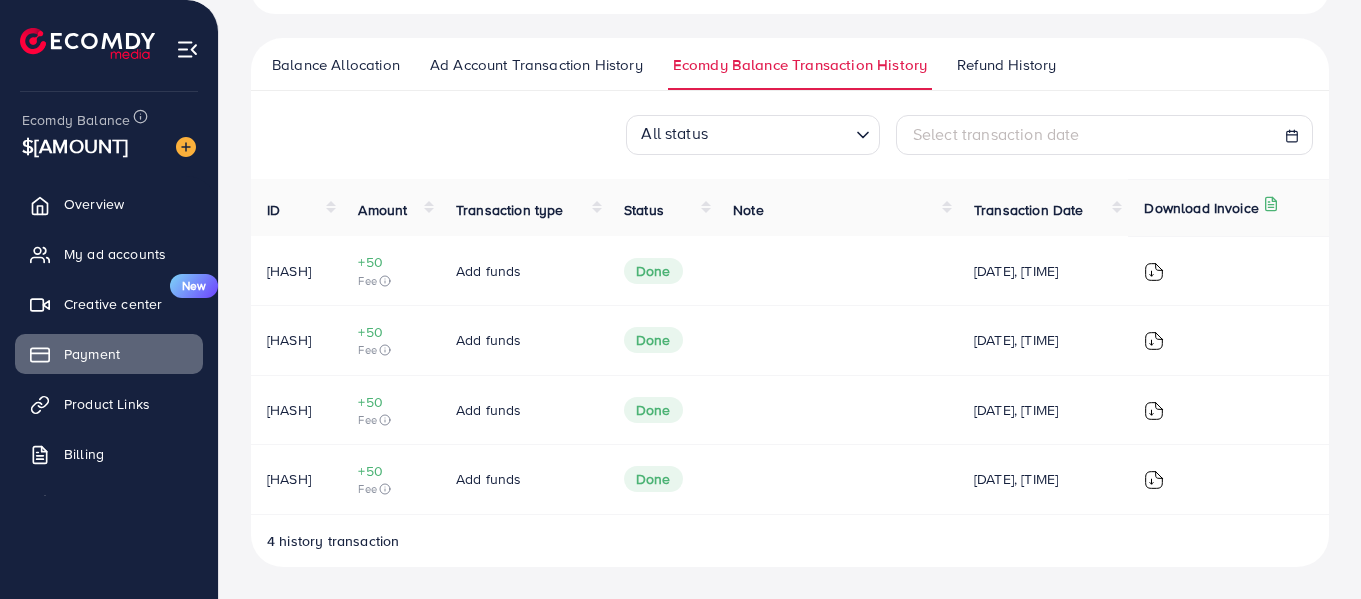 scroll, scrollTop: 0, scrollLeft: 0, axis: both 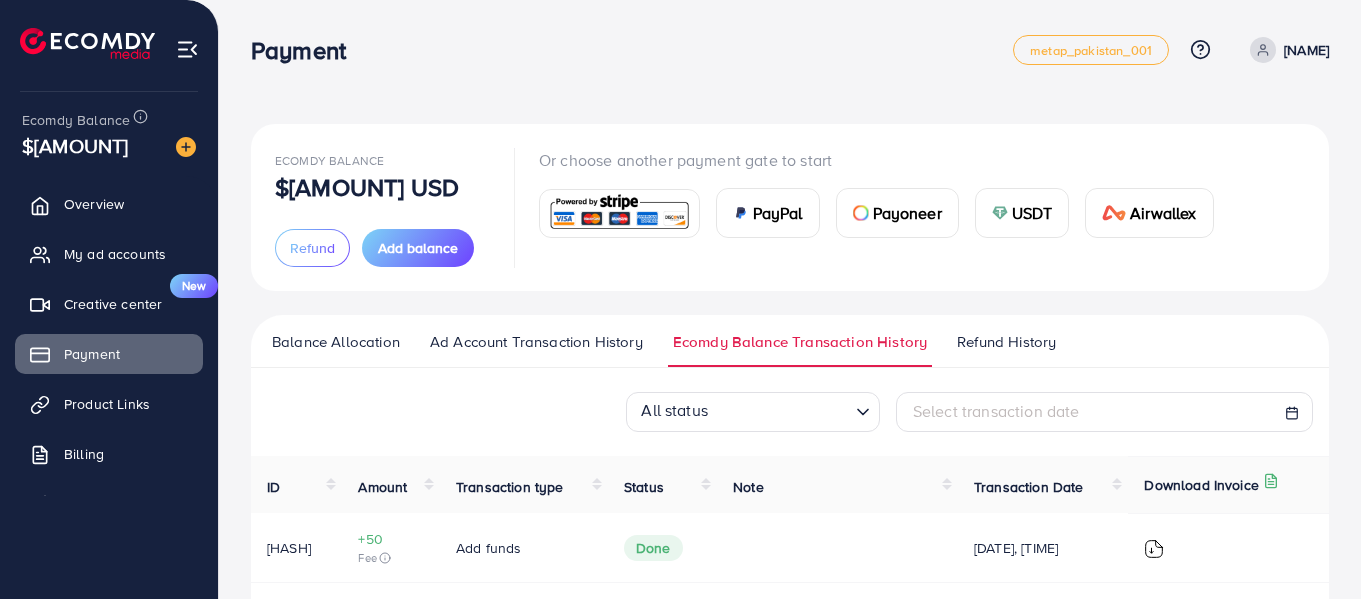 click at bounding box center (187, 49) 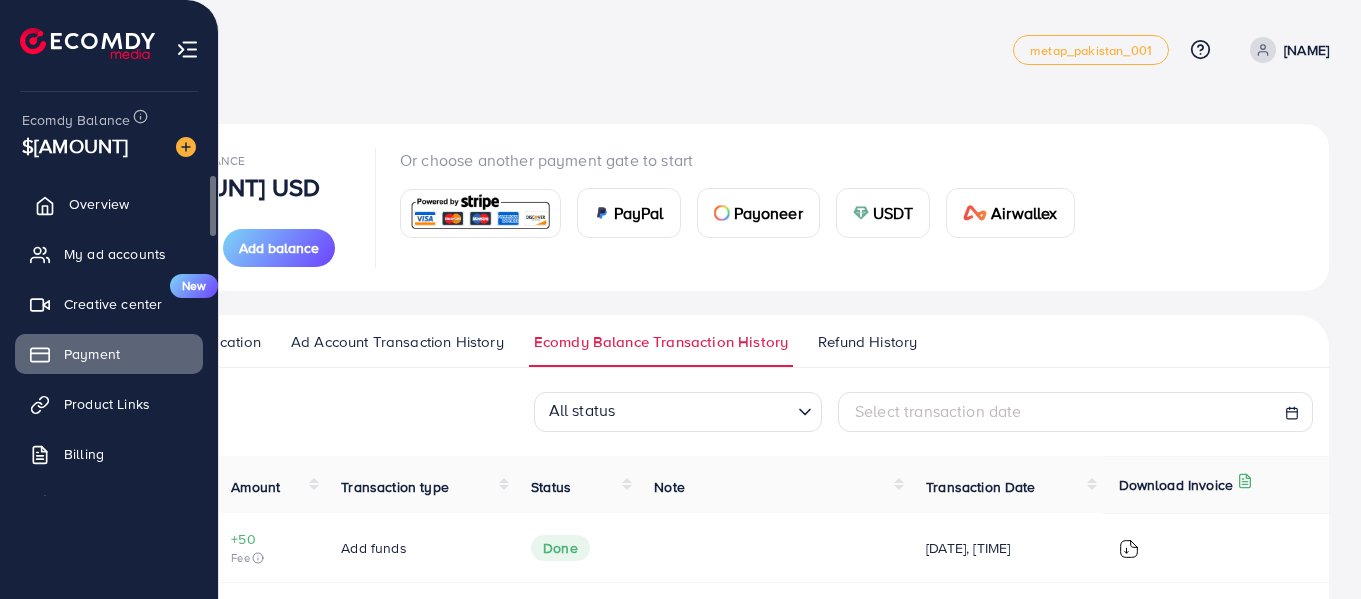 click on "Overview" at bounding box center (109, 204) 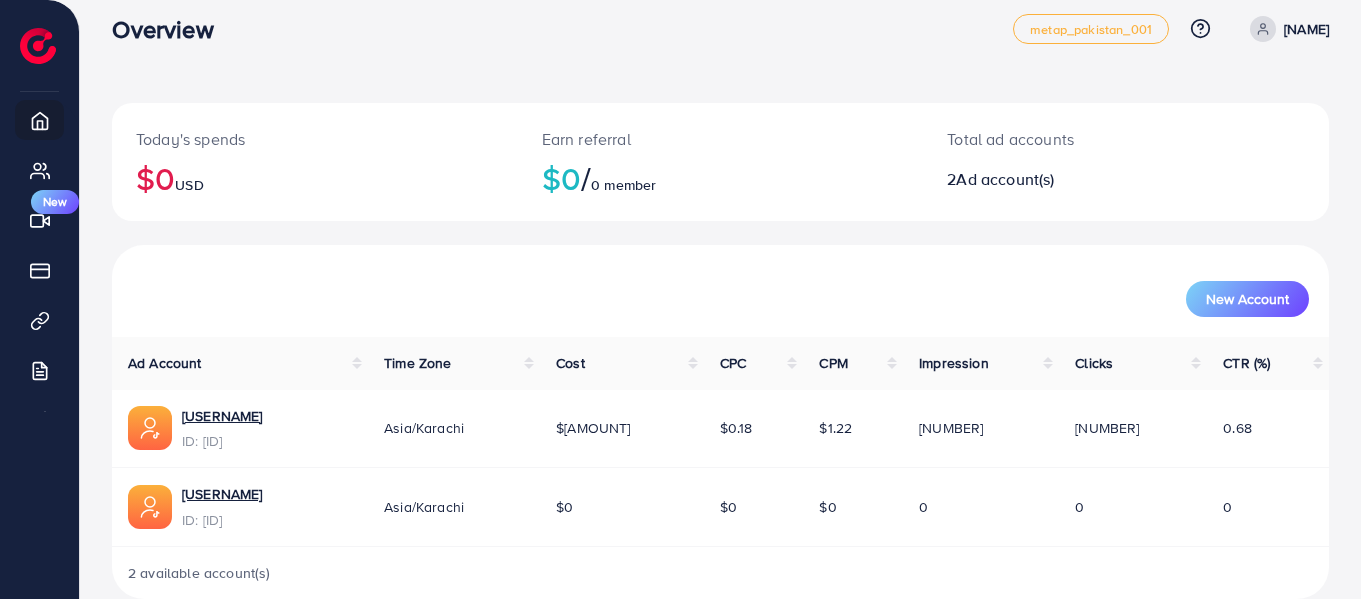 scroll, scrollTop: 53, scrollLeft: 0, axis: vertical 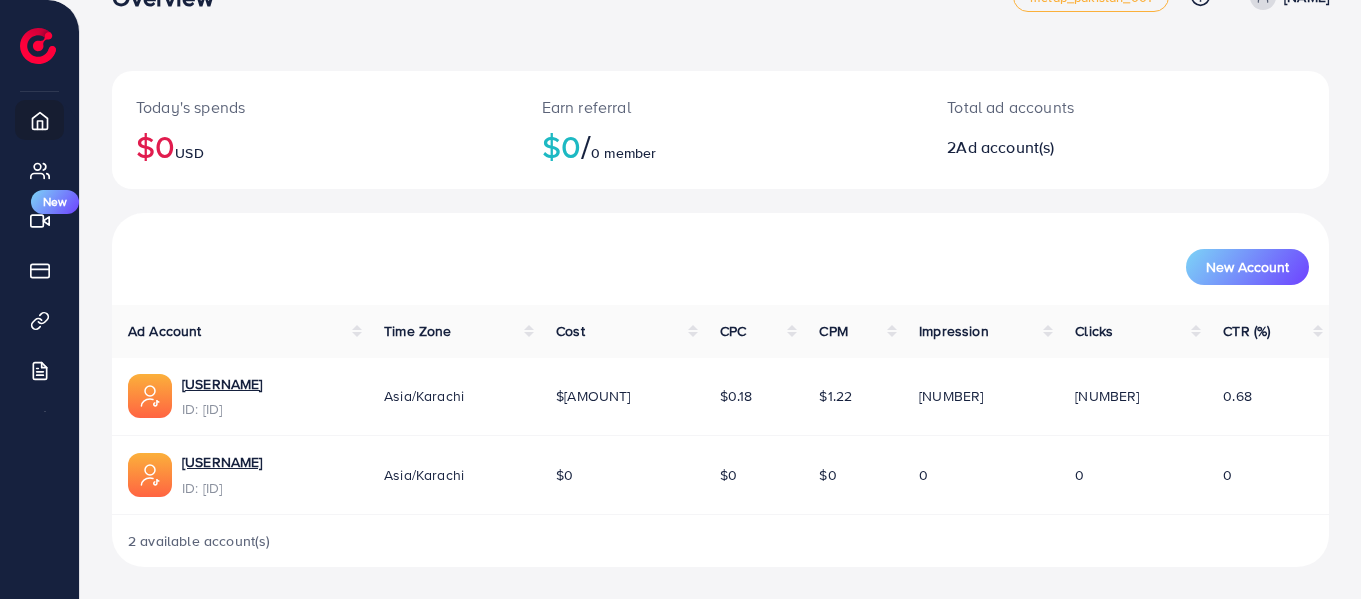 click on "2 available account(s)" at bounding box center (199, 541) 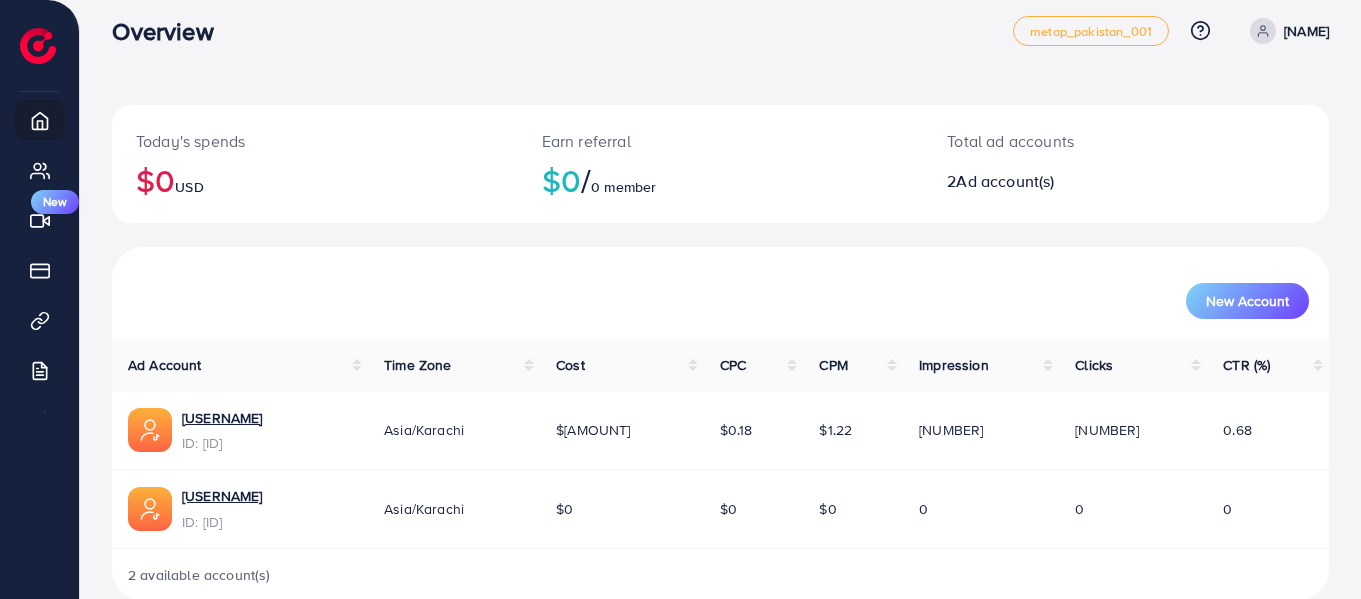 scroll, scrollTop: 0, scrollLeft: 0, axis: both 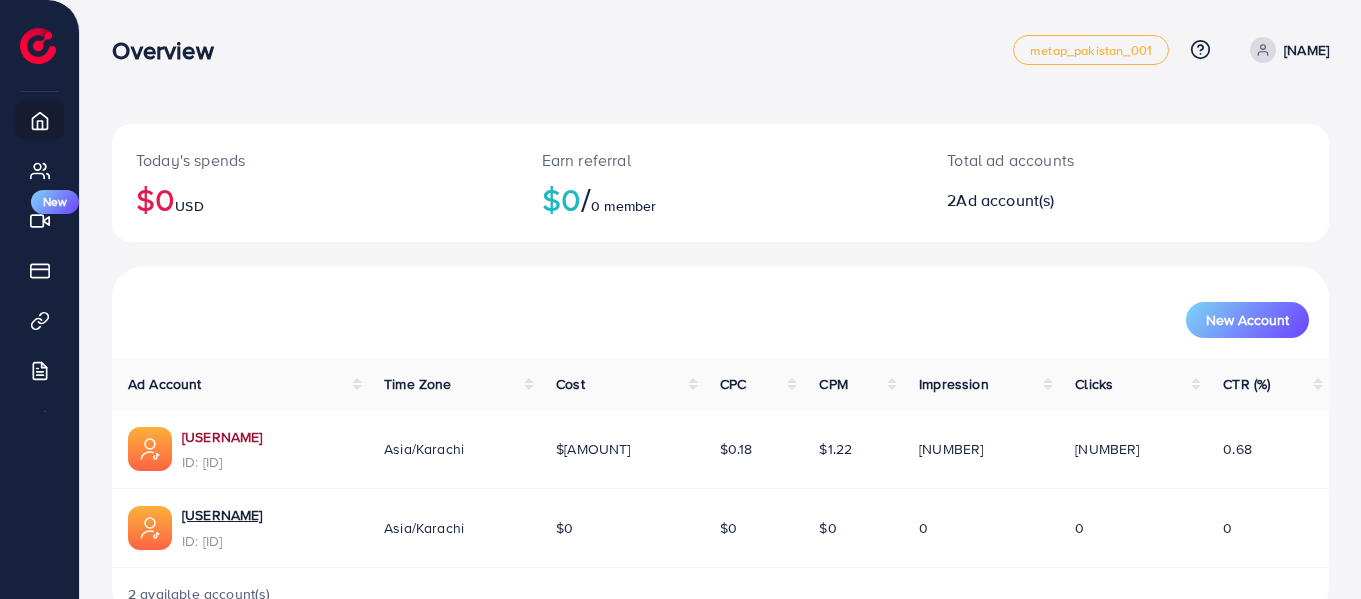 click on "[USERNAME]" at bounding box center [222, 437] 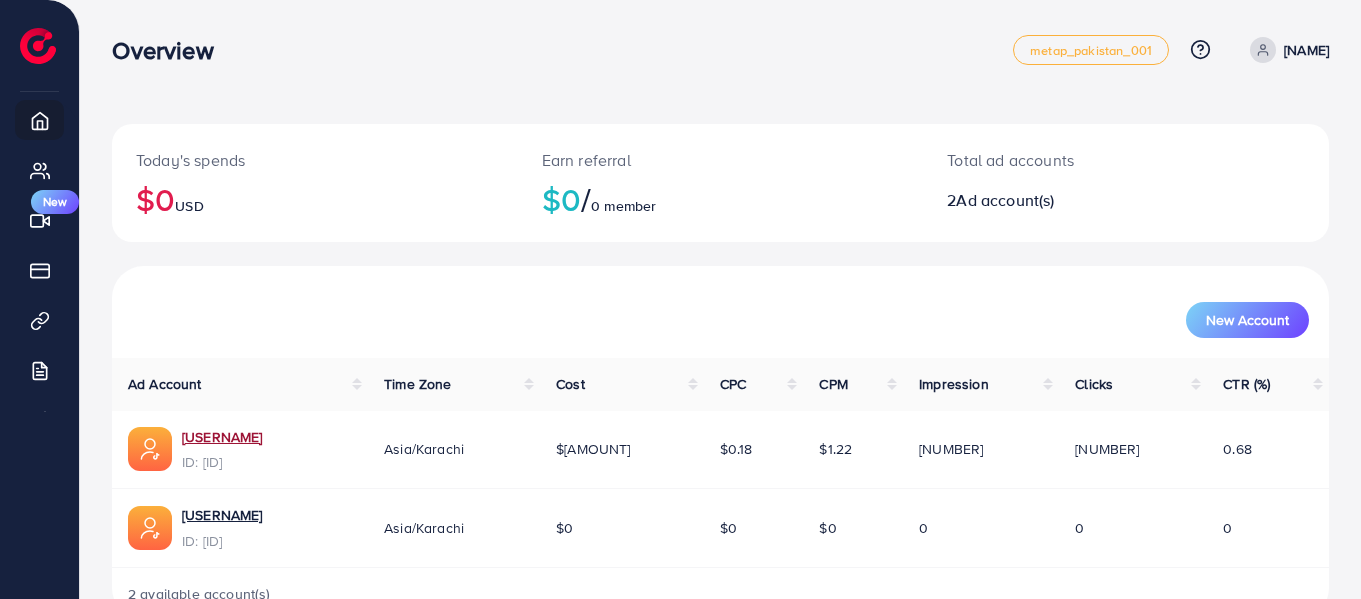 scroll, scrollTop: 53, scrollLeft: 0, axis: vertical 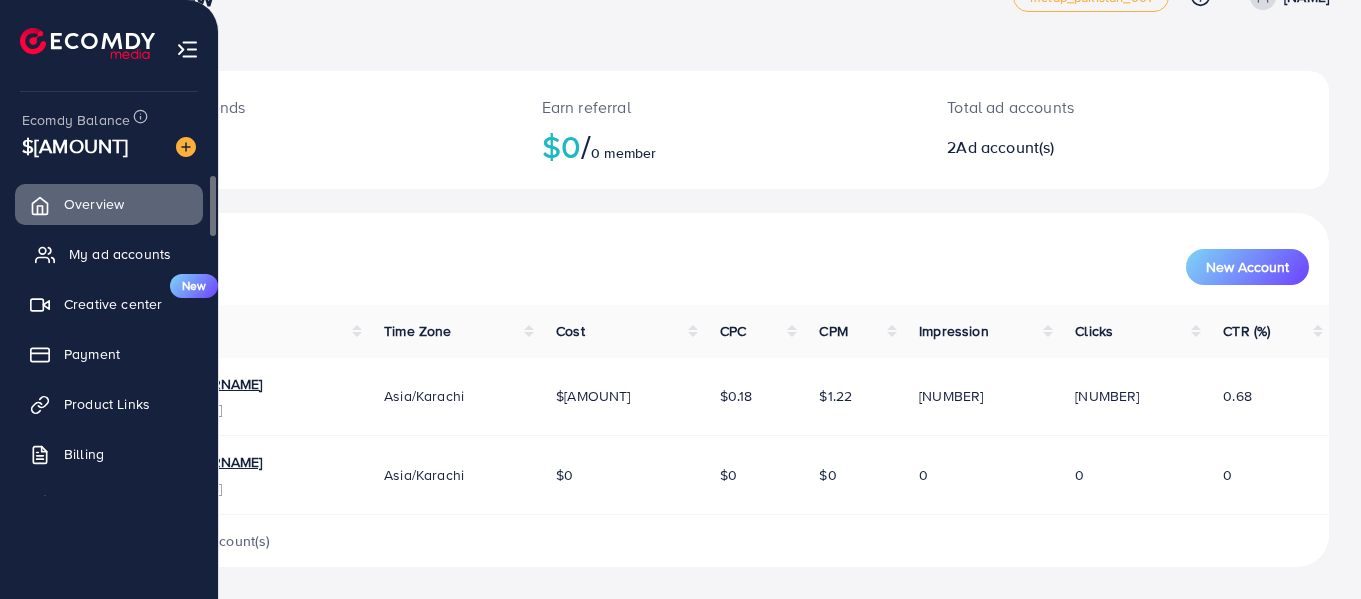 click on "My ad accounts" at bounding box center [120, 254] 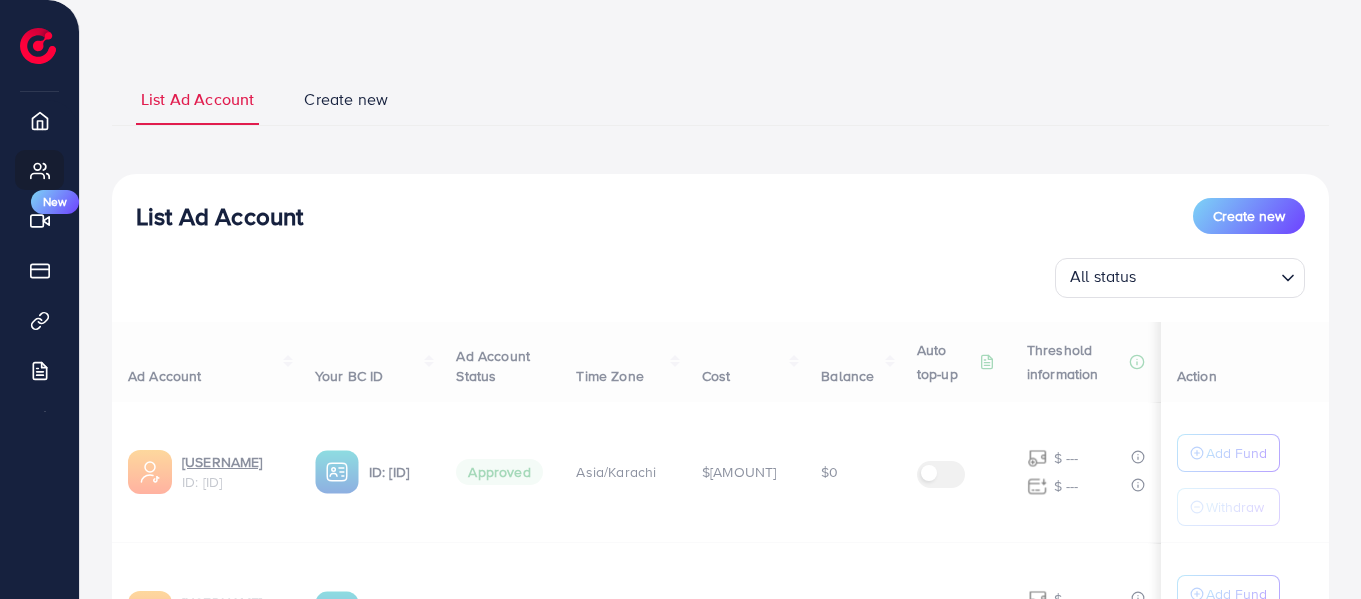 scroll, scrollTop: 300, scrollLeft: 0, axis: vertical 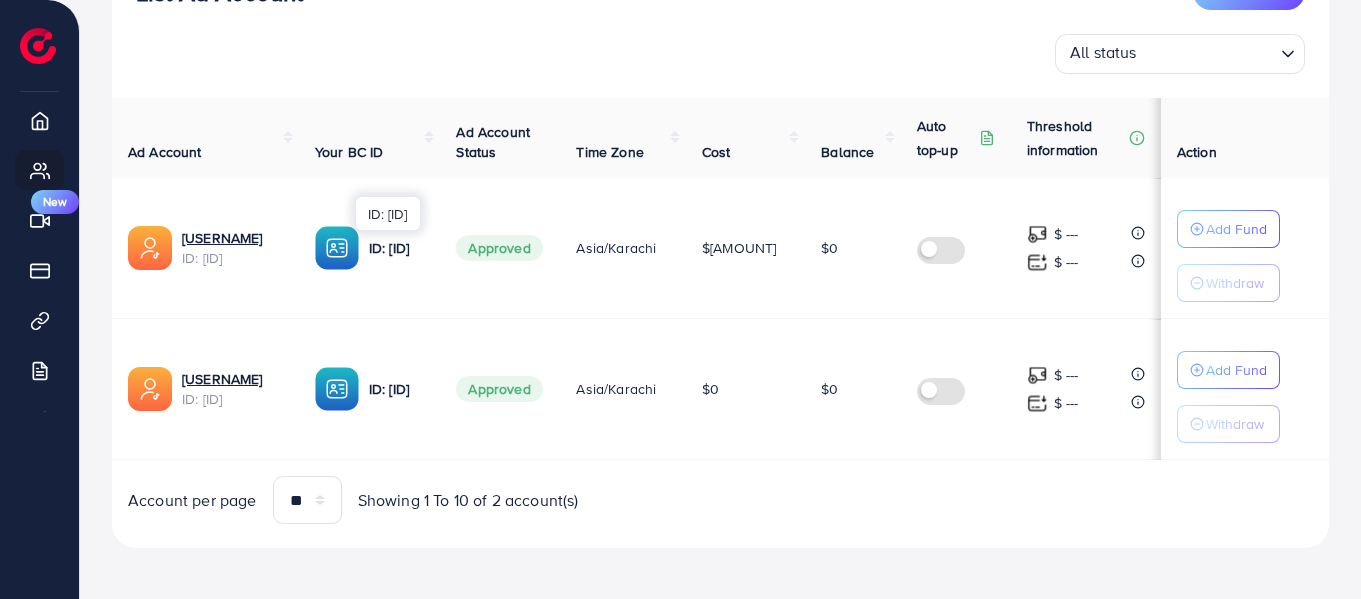 click on "ID: [ID]" at bounding box center [397, 248] 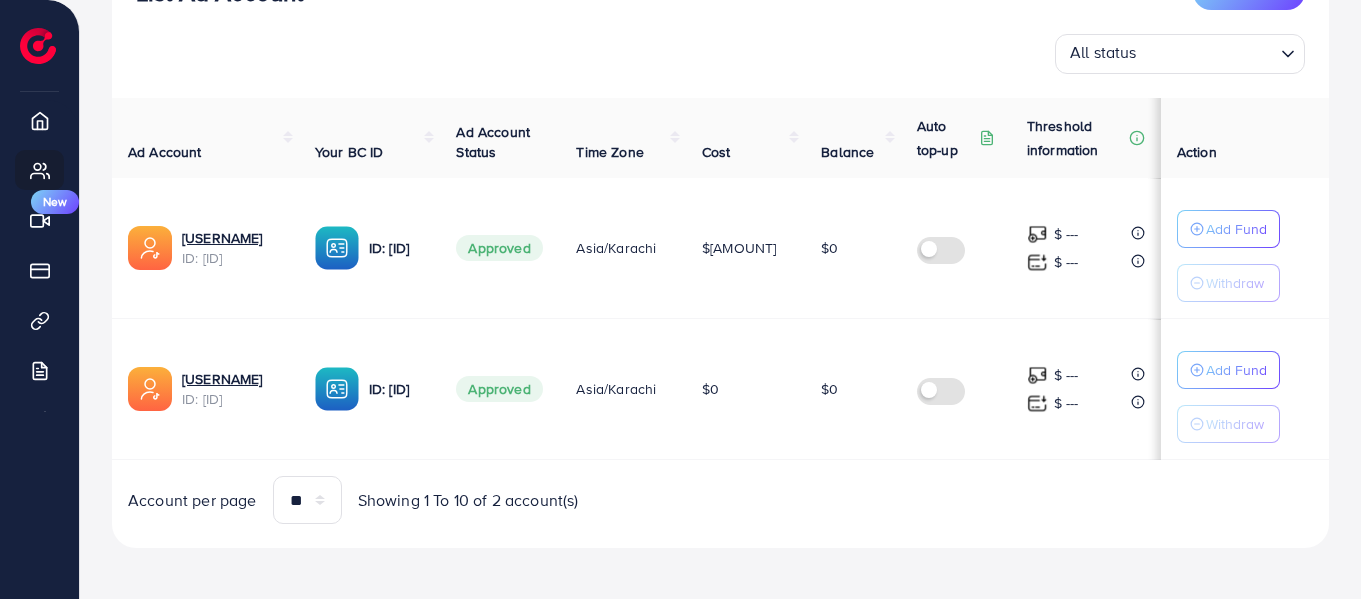 click at bounding box center (337, 248) 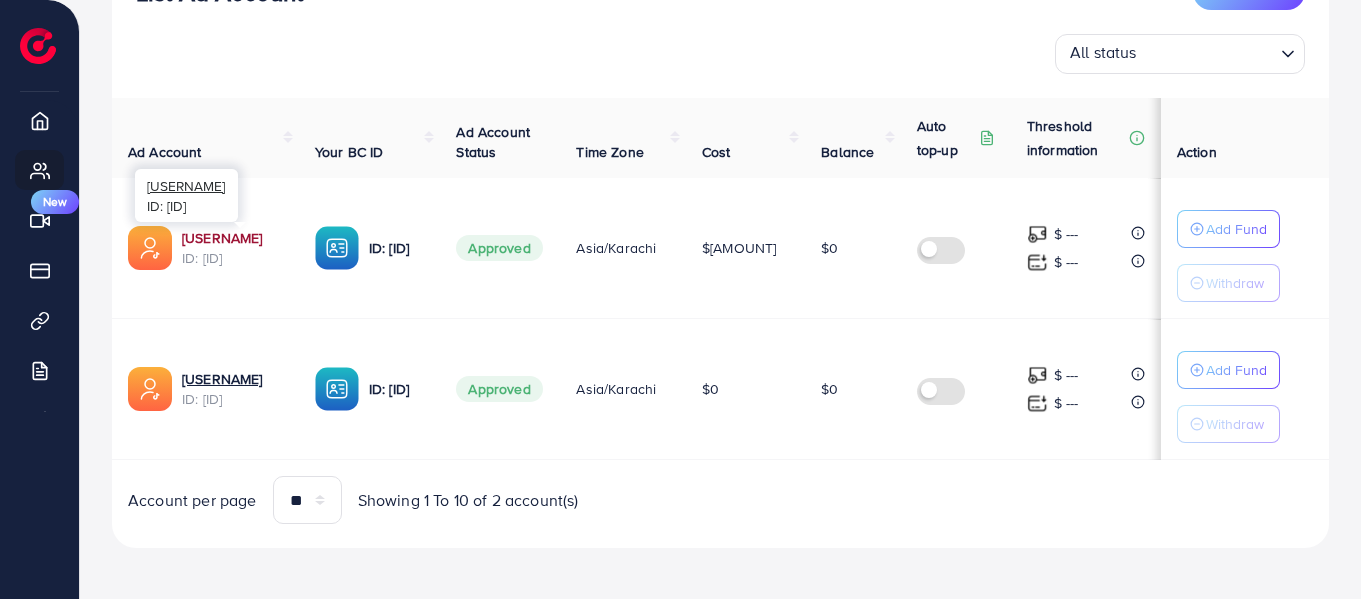 click on "[USERNAME]" at bounding box center (232, 238) 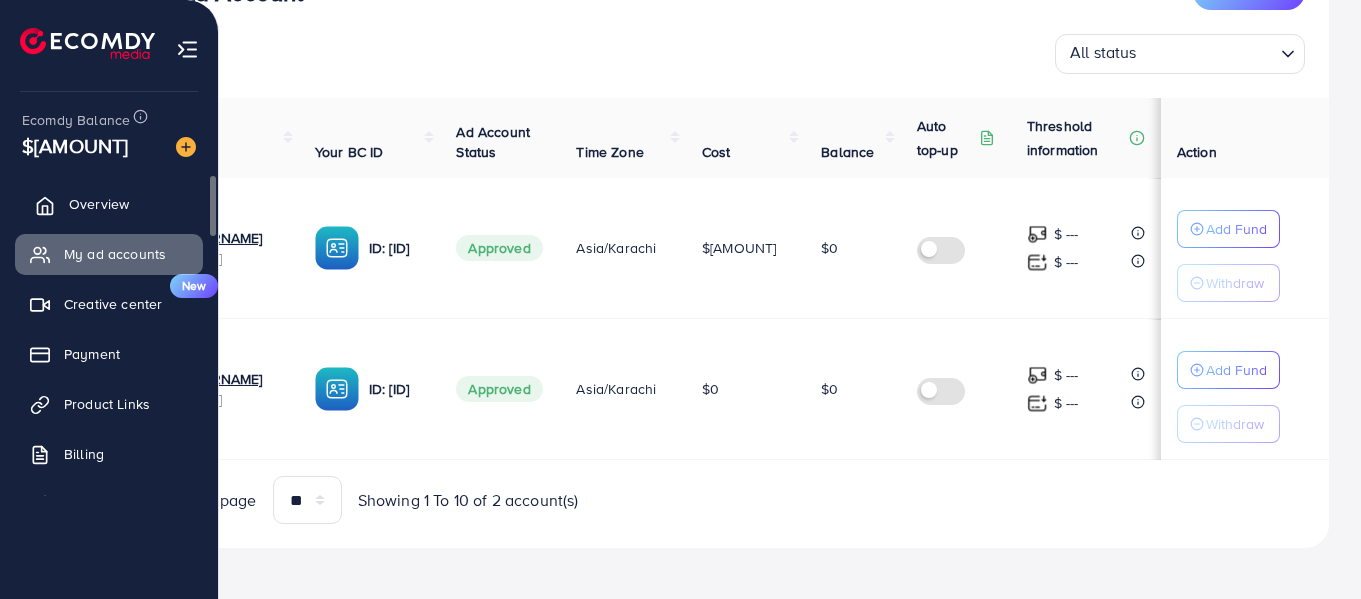 click on "Overview" at bounding box center (99, 204) 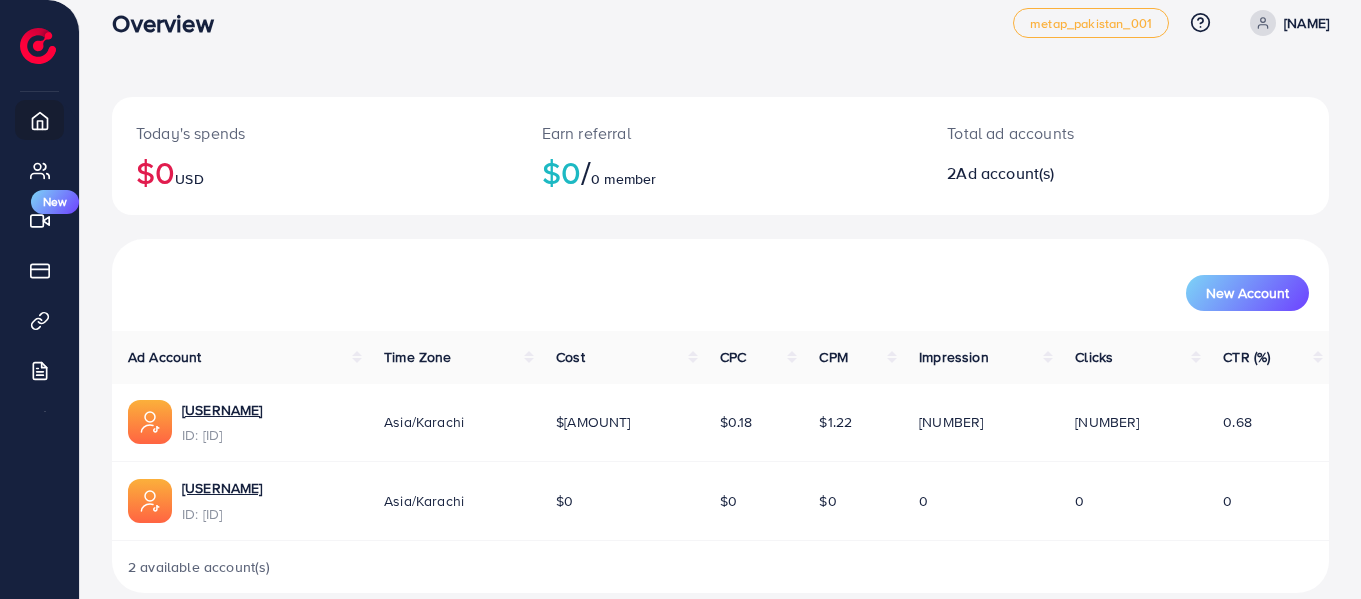 scroll, scrollTop: 53, scrollLeft: 0, axis: vertical 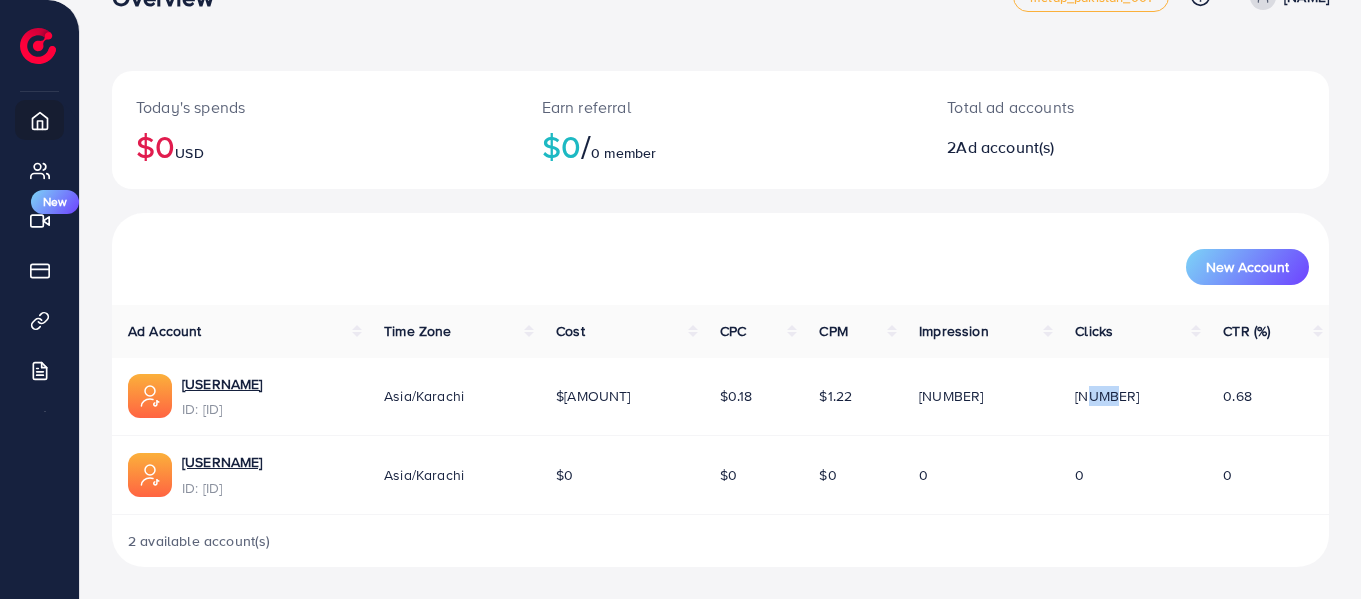 drag, startPoint x: 1148, startPoint y: 394, endPoint x: 1196, endPoint y: 394, distance: 48 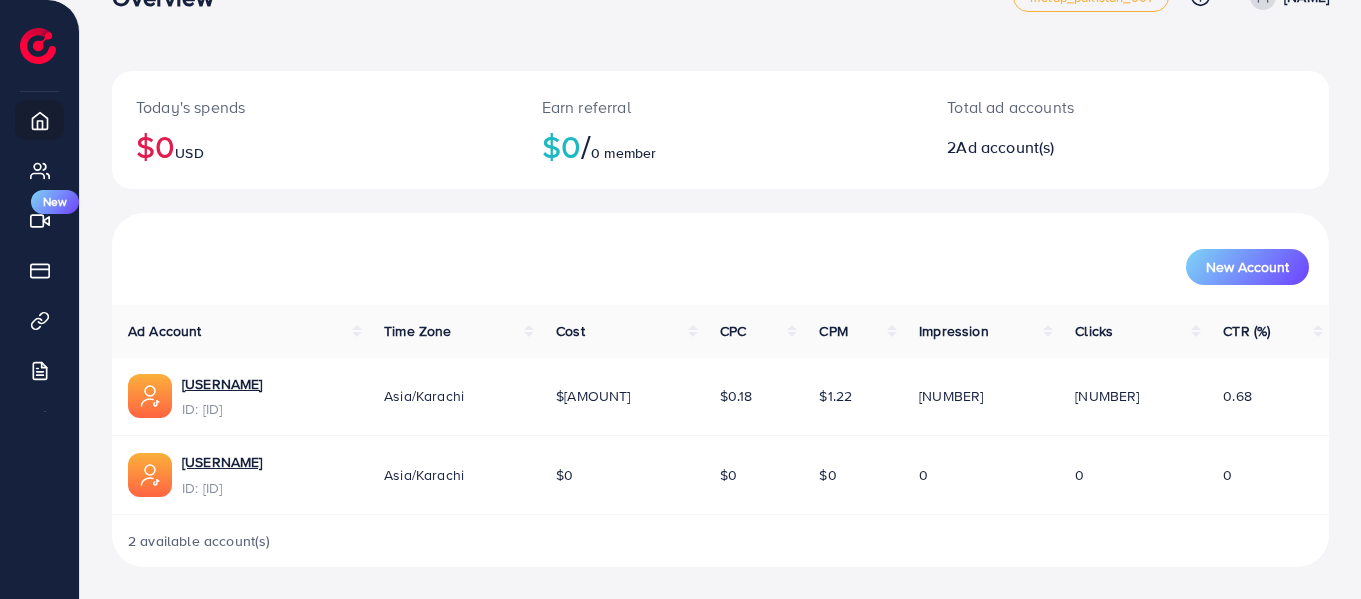 click on "[NUMBER]" at bounding box center [1133, 397] 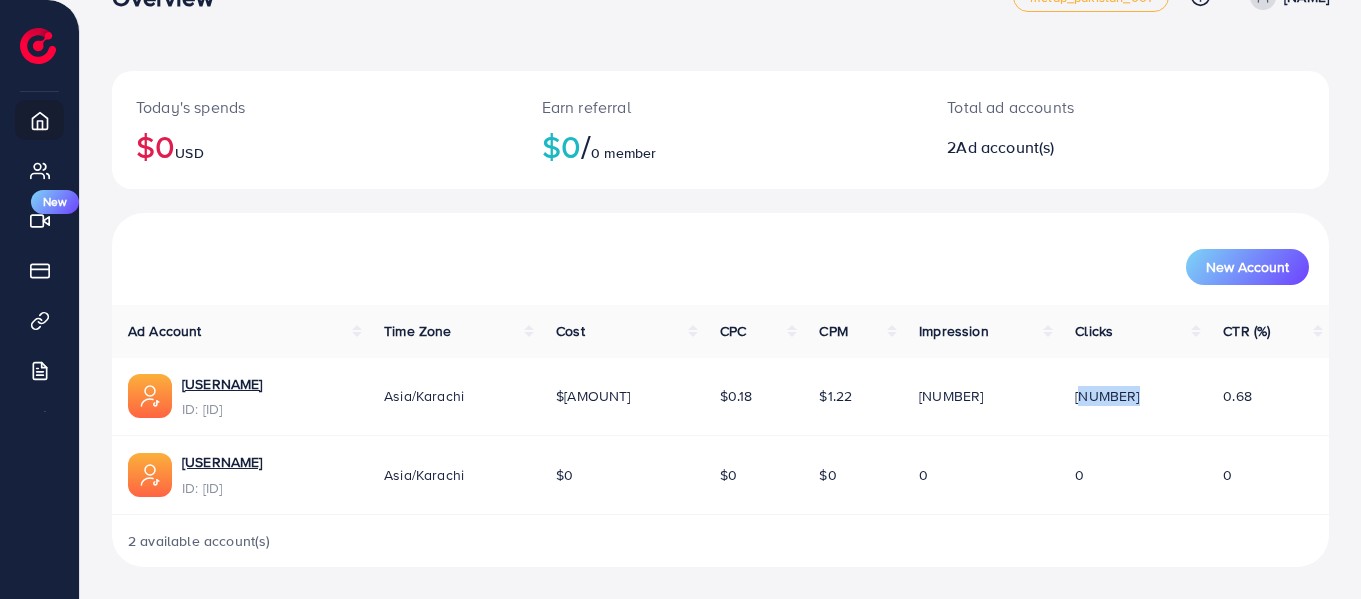 drag, startPoint x: 1140, startPoint y: 396, endPoint x: 1220, endPoint y: 390, distance: 80.224686 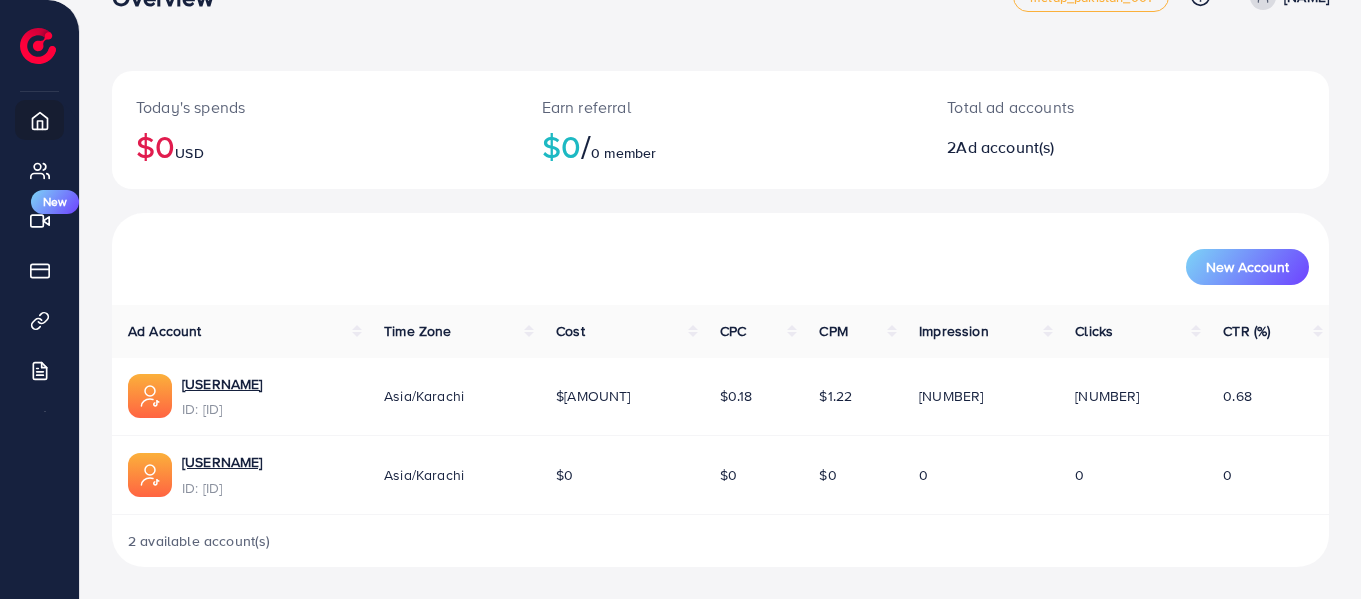 click on "[NUMBER]" at bounding box center (951, 396) 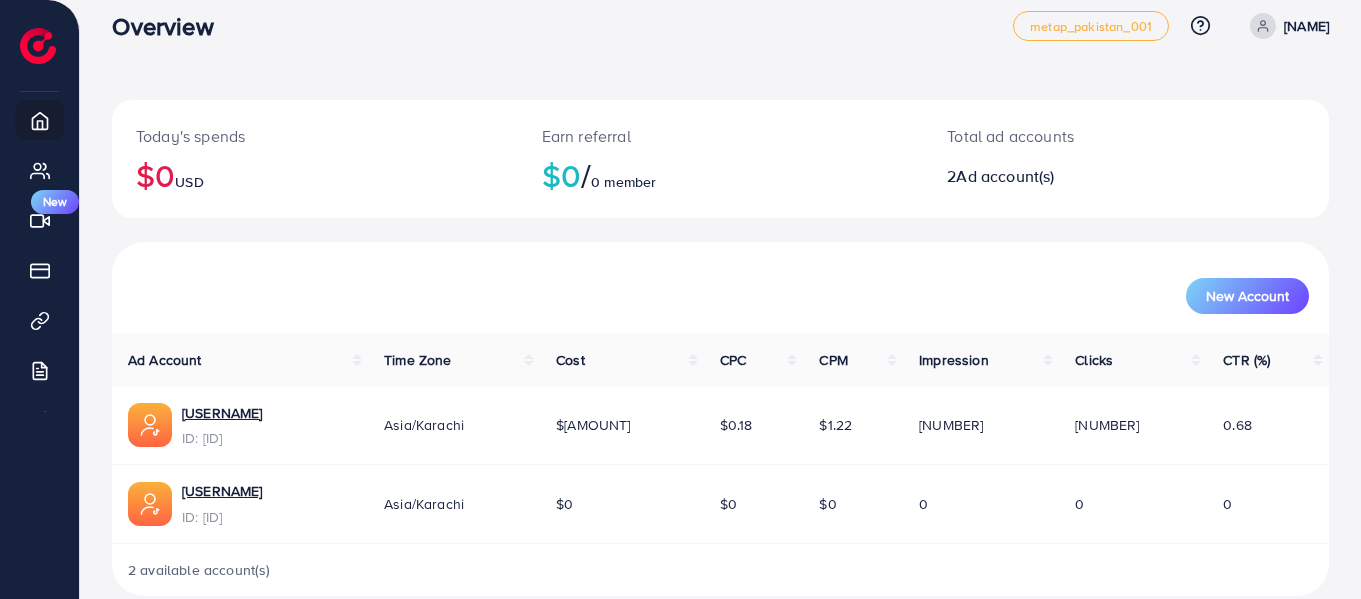 scroll, scrollTop: 0, scrollLeft: 0, axis: both 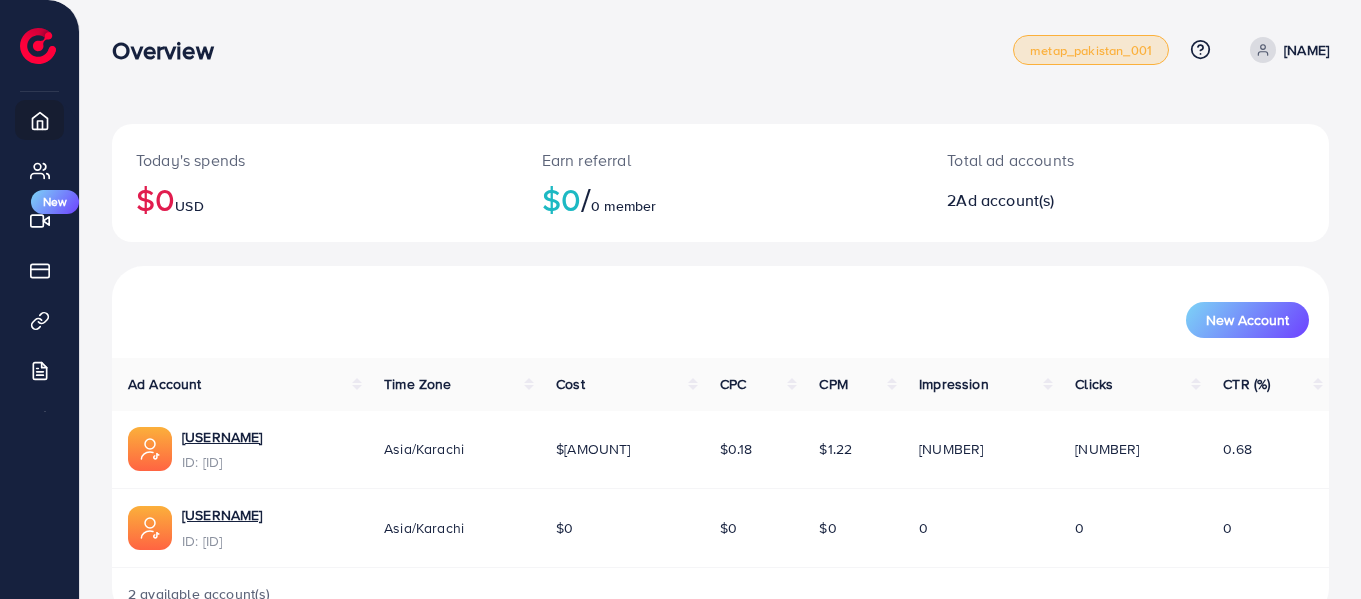 click on "metap_pakistan_001" at bounding box center (1091, 50) 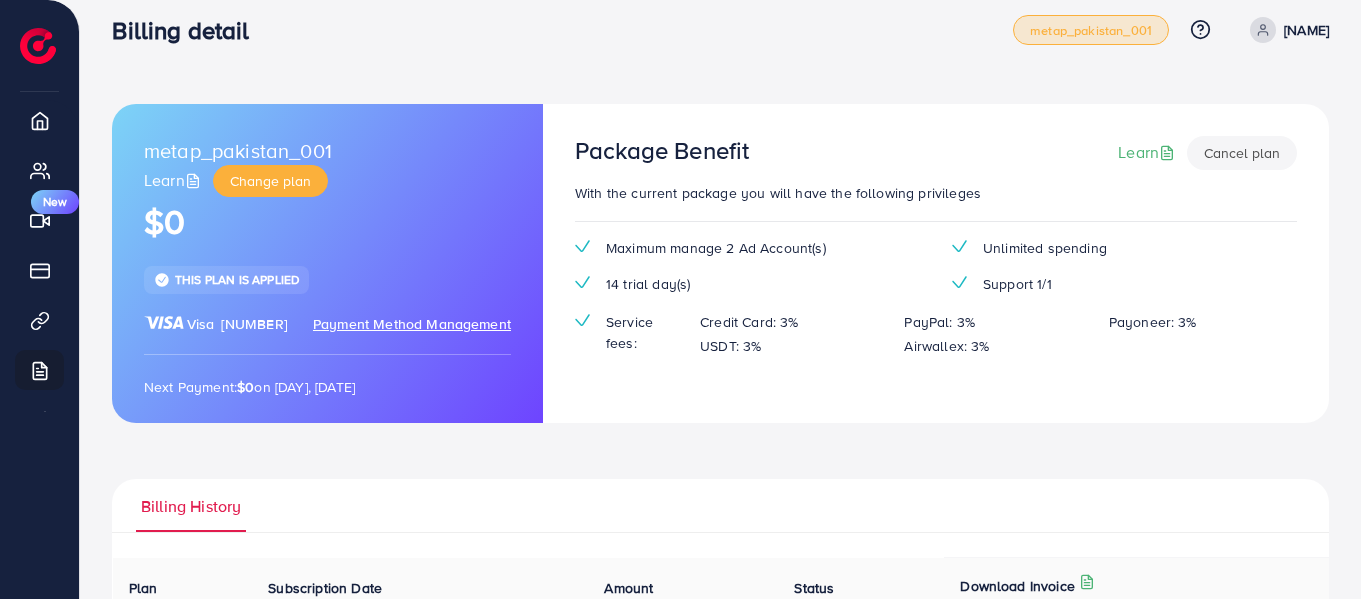 scroll, scrollTop: 0, scrollLeft: 0, axis: both 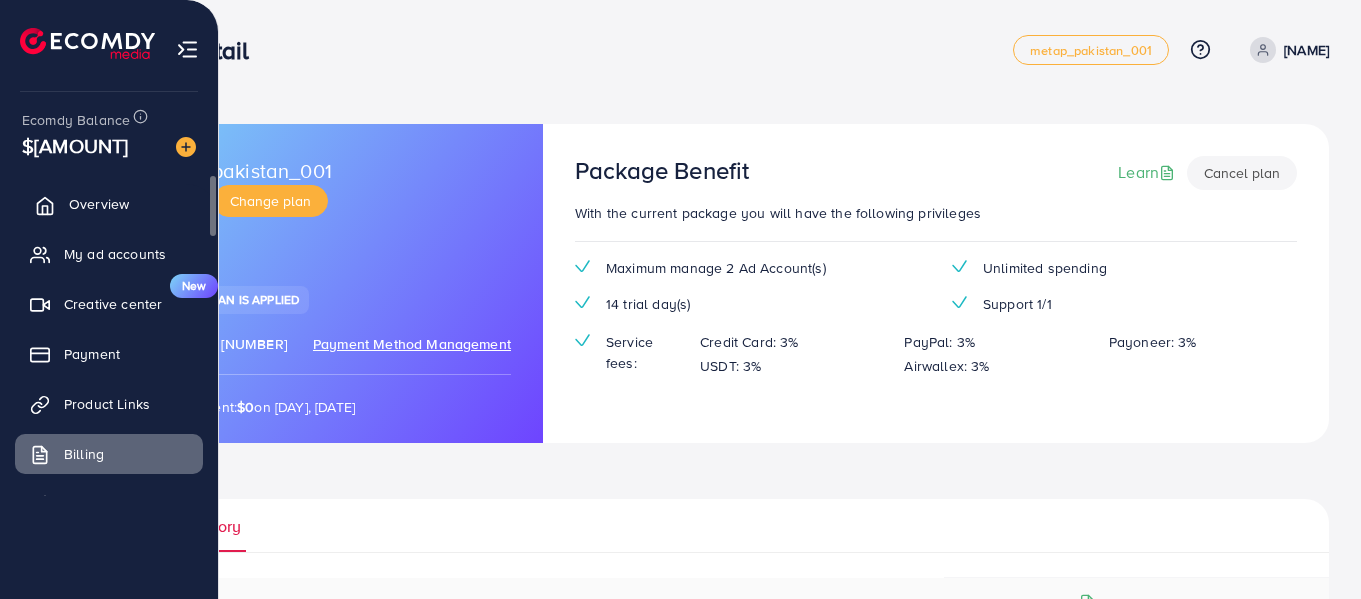 click on "Overview" at bounding box center (99, 204) 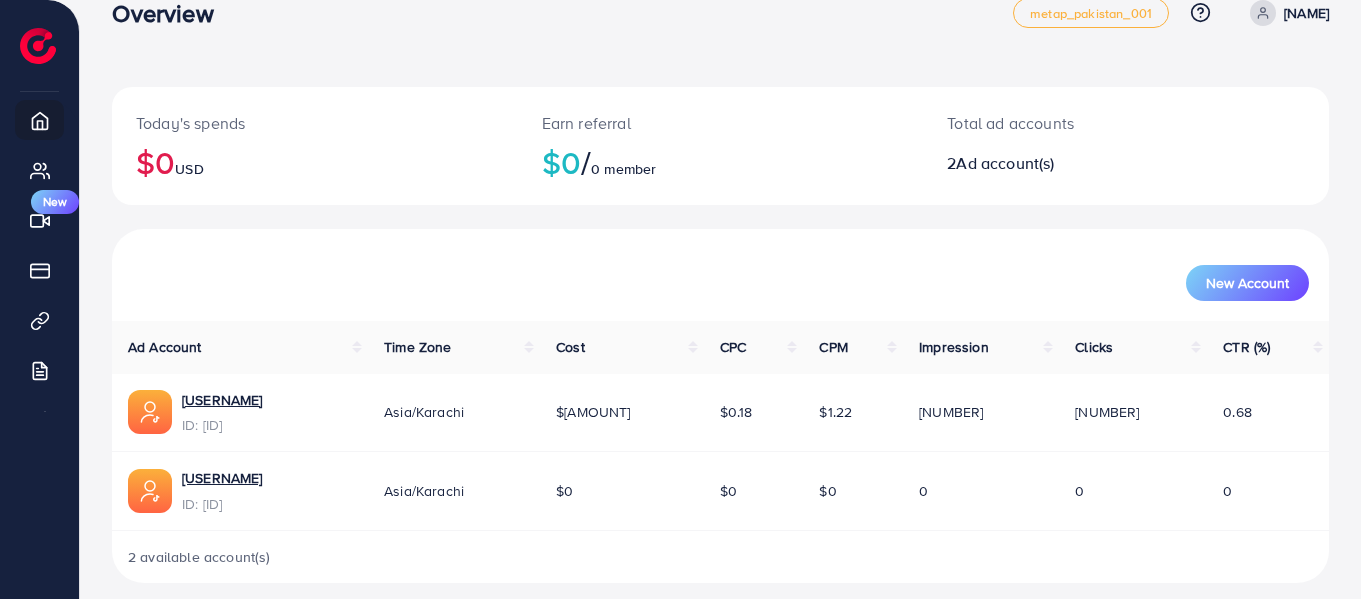 scroll, scrollTop: 53, scrollLeft: 0, axis: vertical 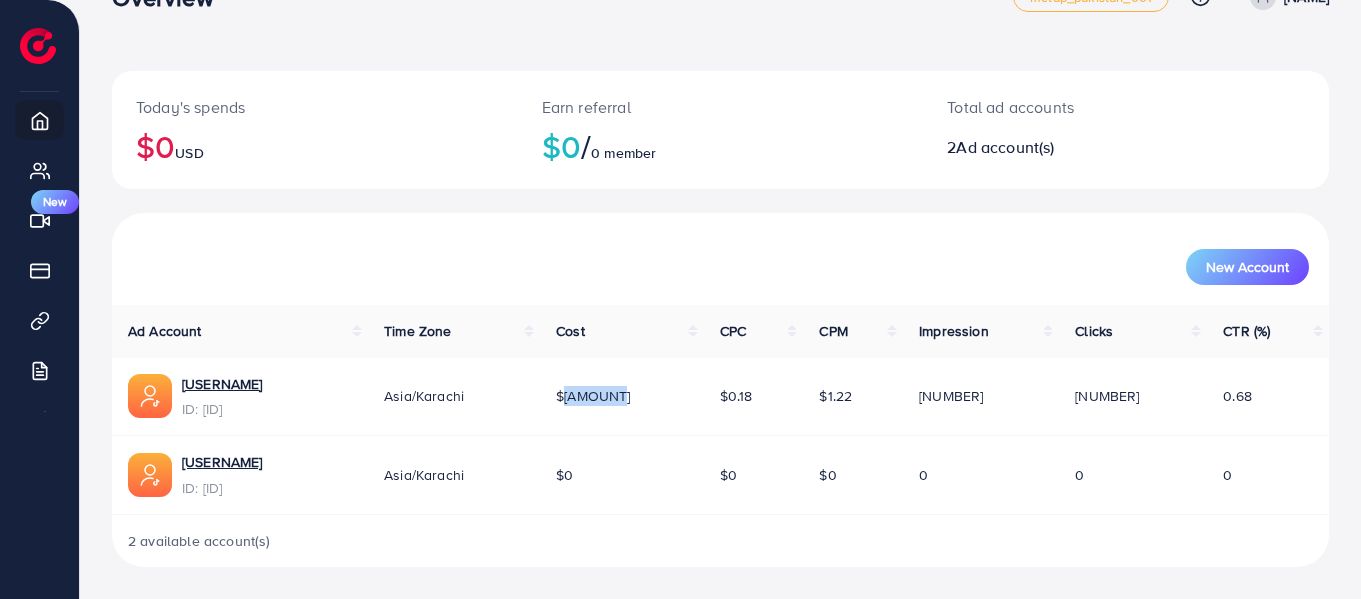 drag, startPoint x: 712, startPoint y: 393, endPoint x: 770, endPoint y: 396, distance: 58.077534 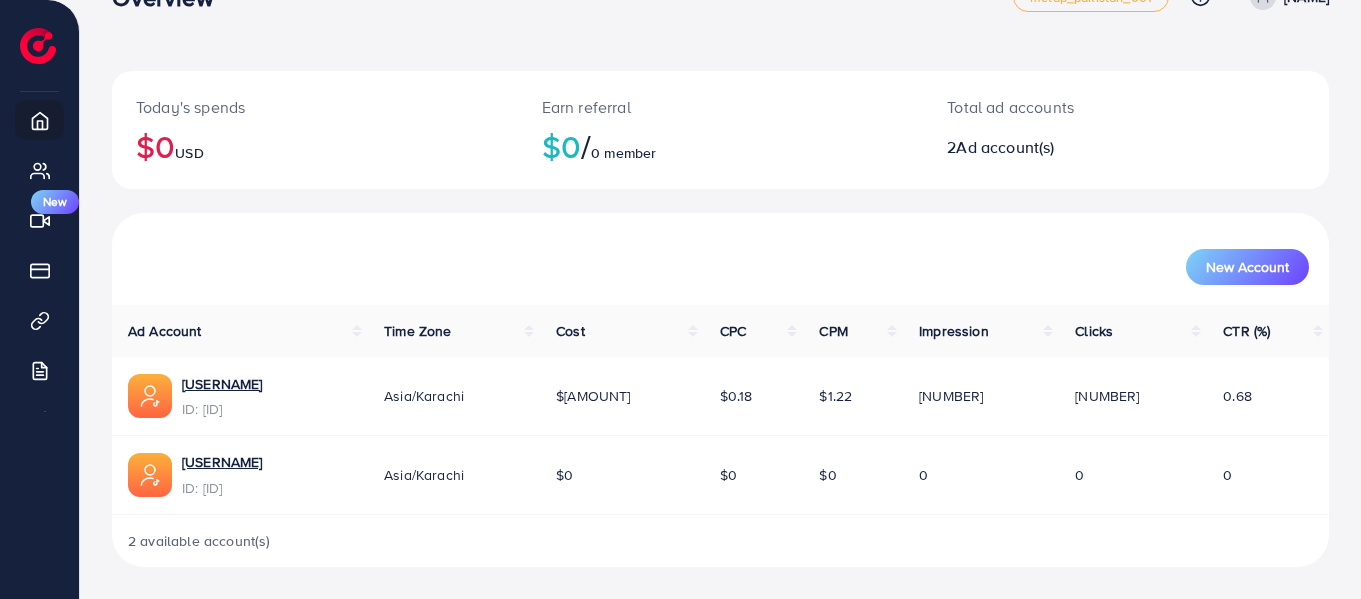 click on "Today's spends   $[AMOUNT]  USD  Earn referral   $[AMOUNT] / 0 member  Total ad accounts   2  Ad account(s)" at bounding box center [720, 142] 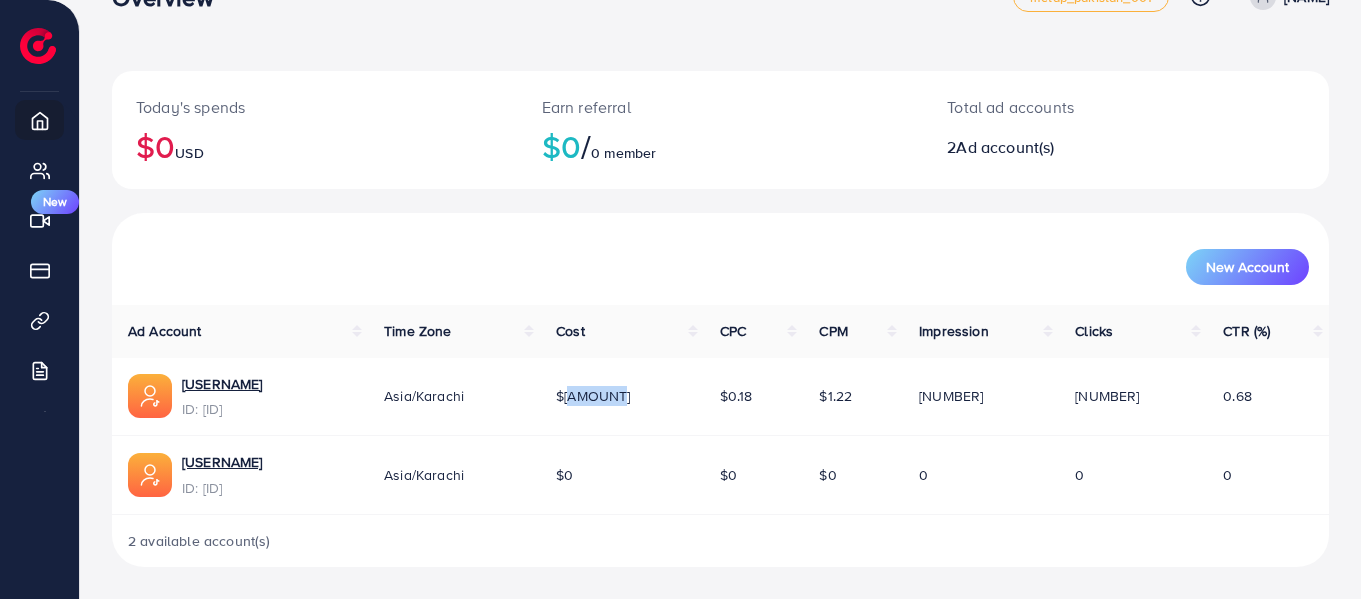 drag, startPoint x: 719, startPoint y: 398, endPoint x: 762, endPoint y: 391, distance: 43.56604 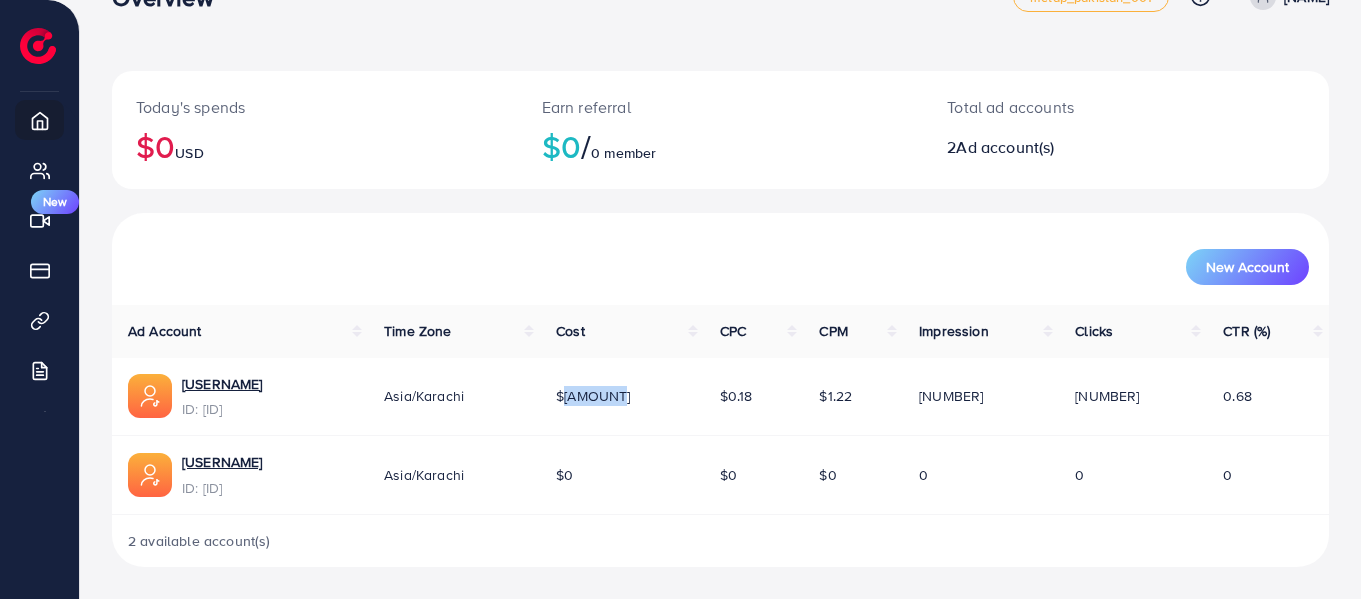 drag, startPoint x: 714, startPoint y: 396, endPoint x: 771, endPoint y: 393, distance: 57.07889 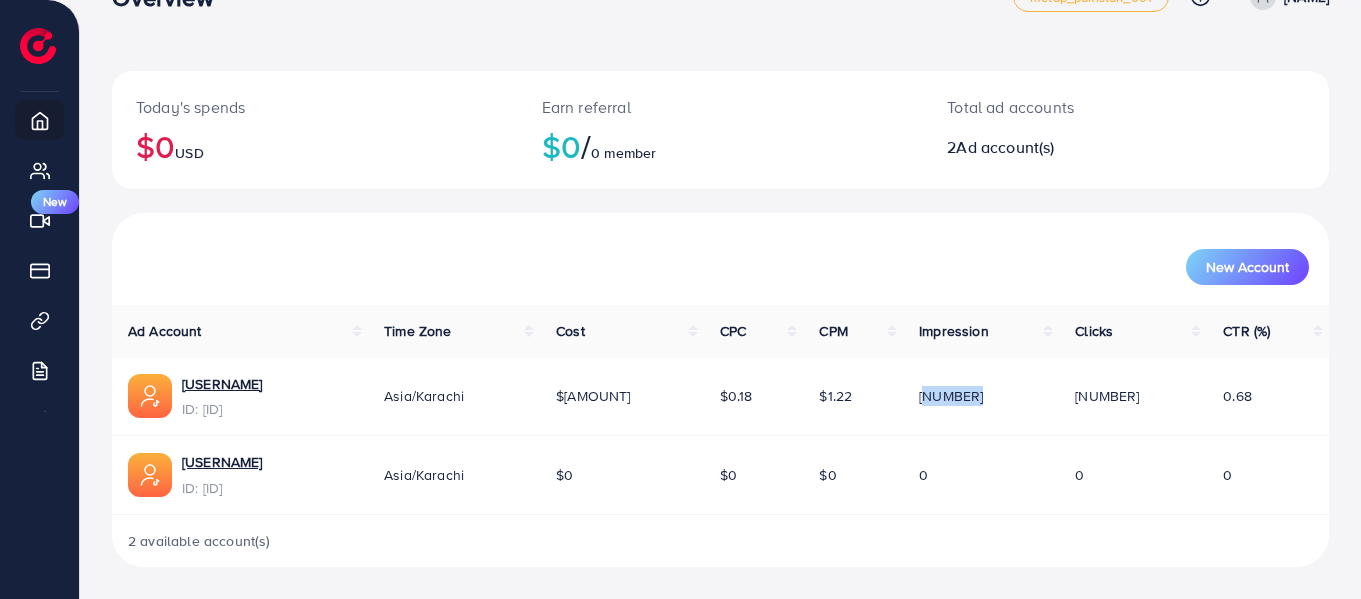 drag, startPoint x: 999, startPoint y: 396, endPoint x: 1063, endPoint y: 393, distance: 64.070274 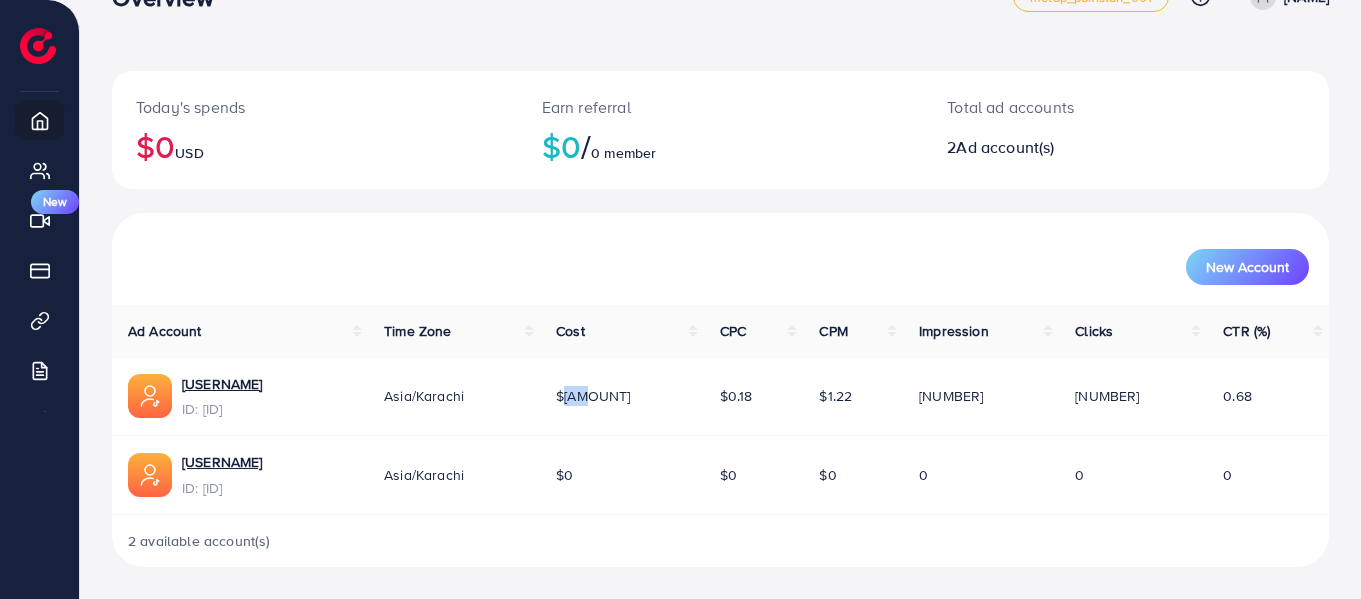 click on "$[AMOUNT]" at bounding box center [593, 396] 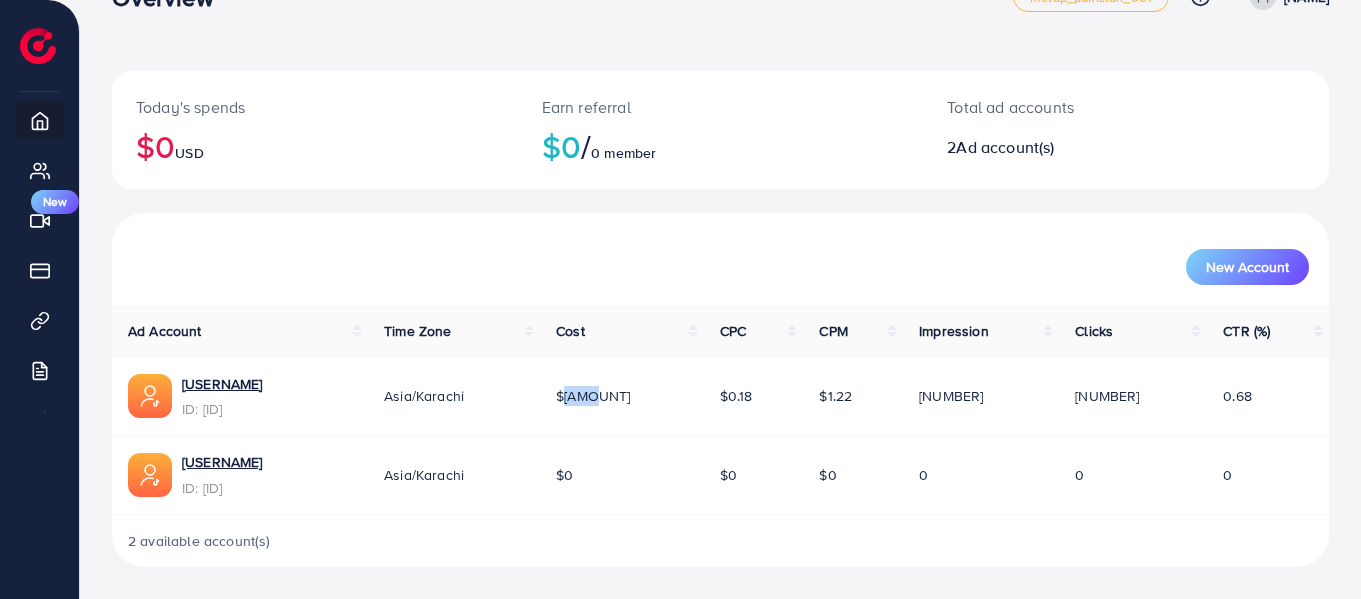 click on "$[AMOUNT]" at bounding box center (593, 396) 